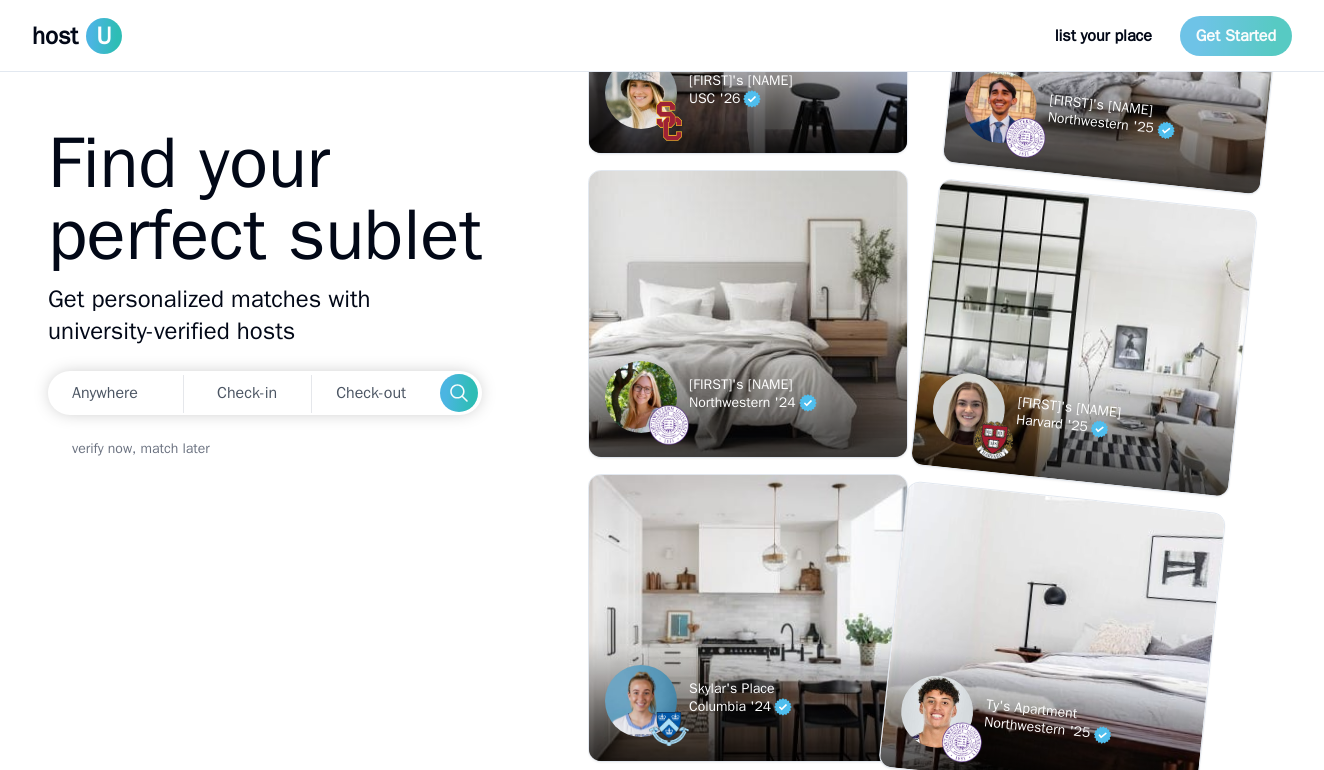 scroll, scrollTop: 0, scrollLeft: 0, axis: both 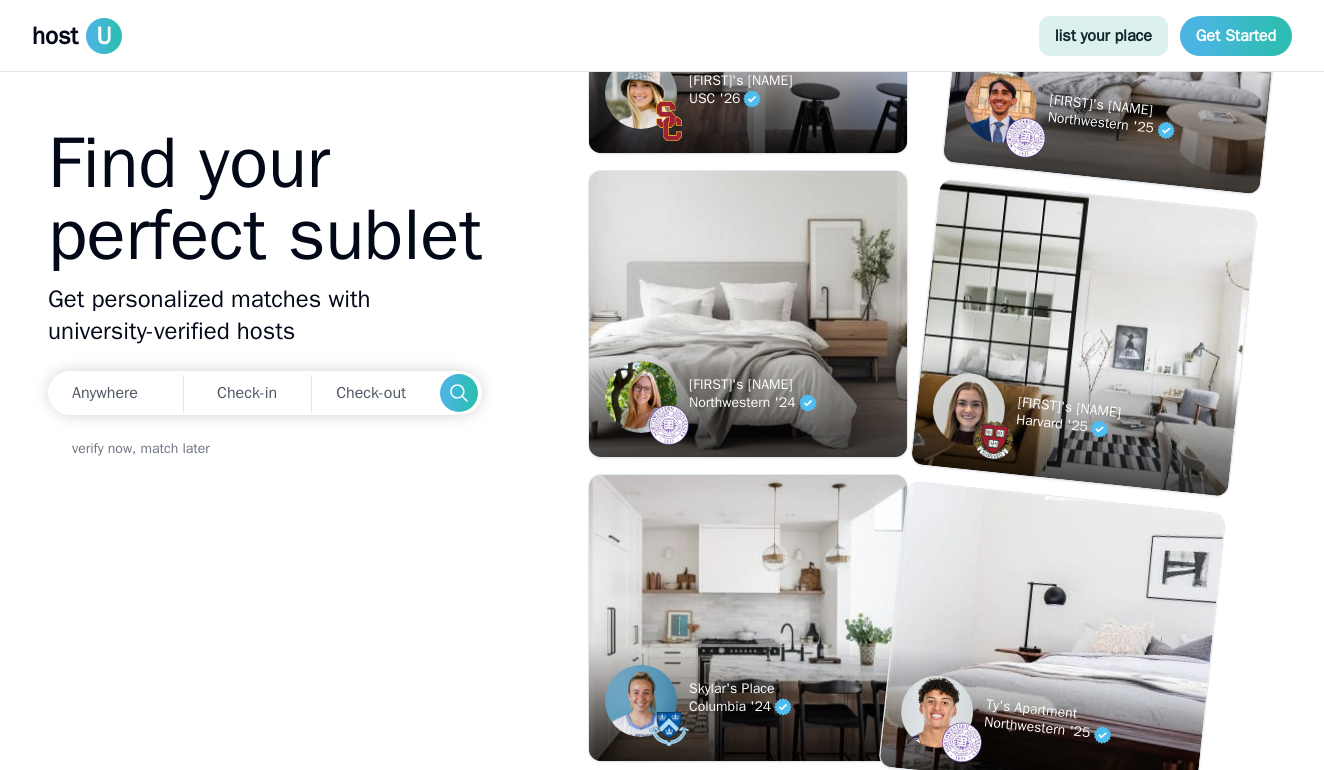 click on "list your place" at bounding box center [1103, 36] 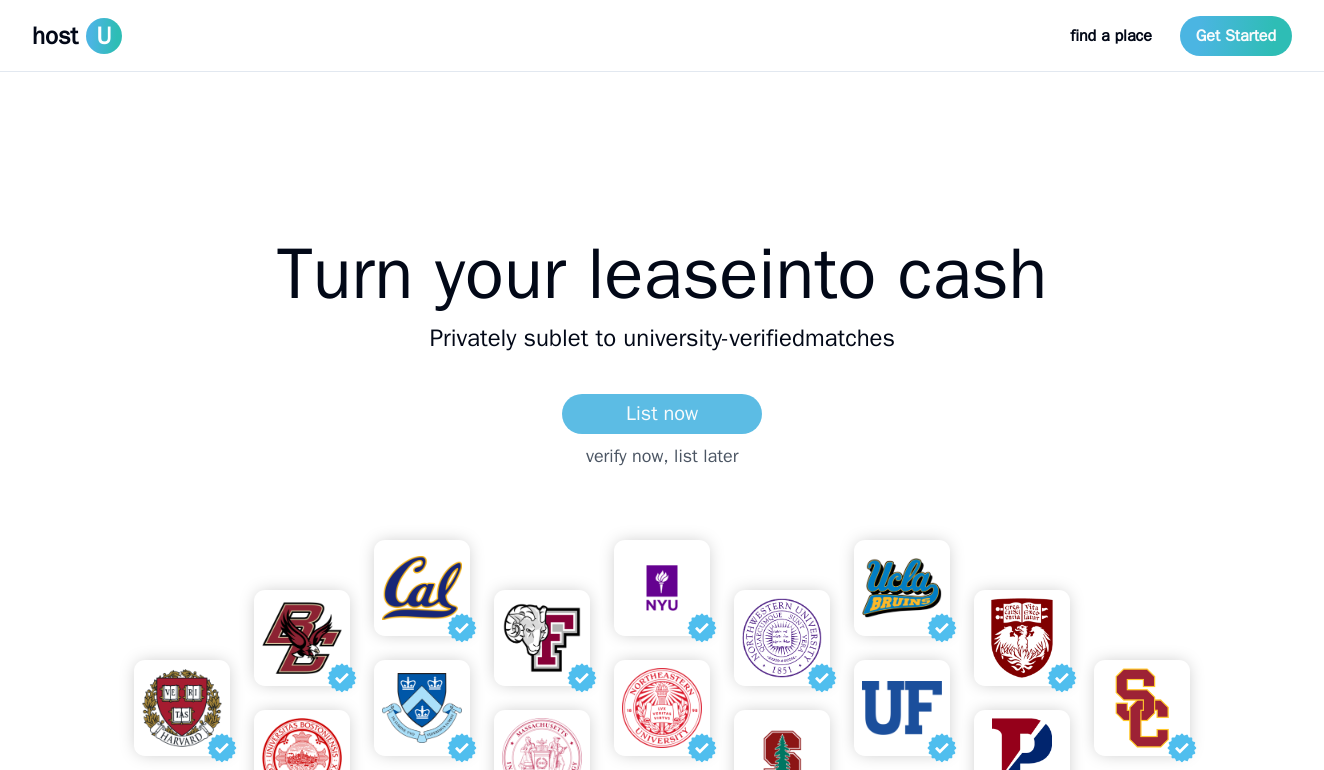 click on "List now" at bounding box center (662, 414) 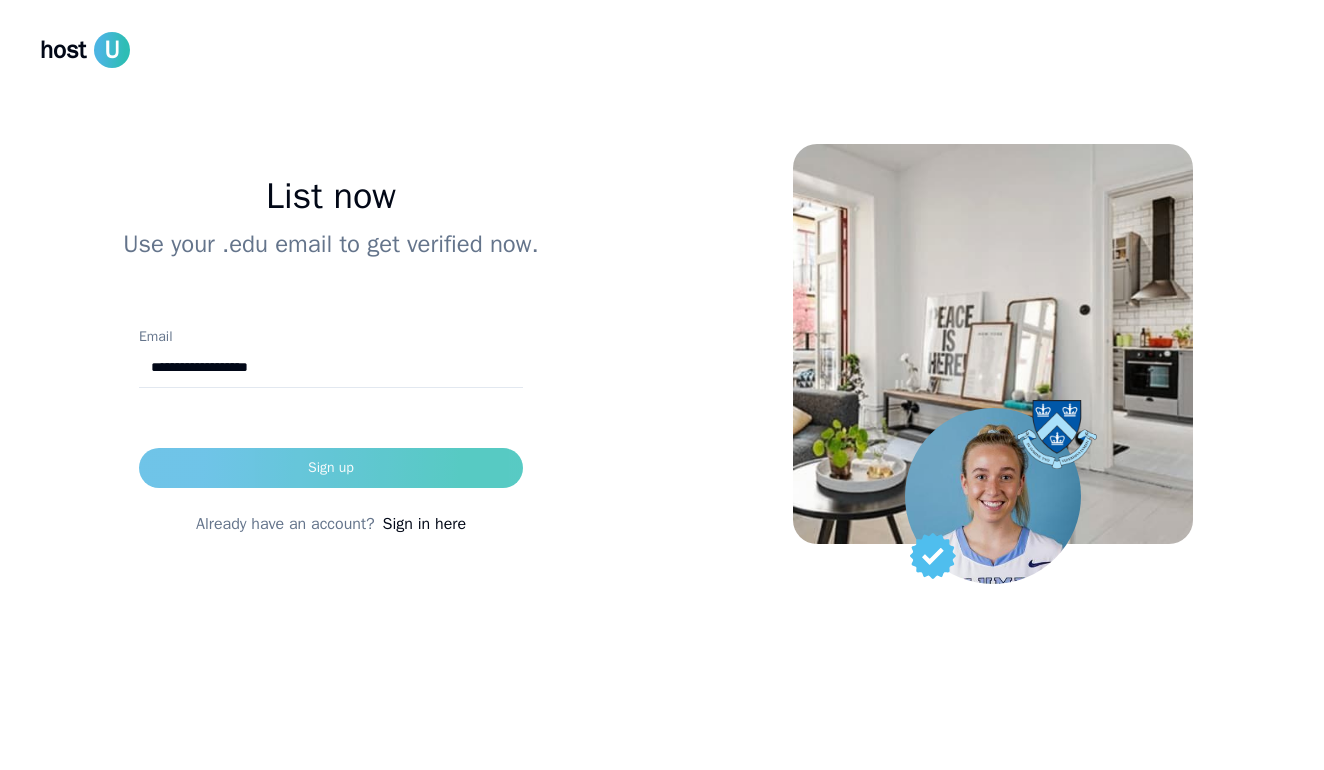 type on "**********" 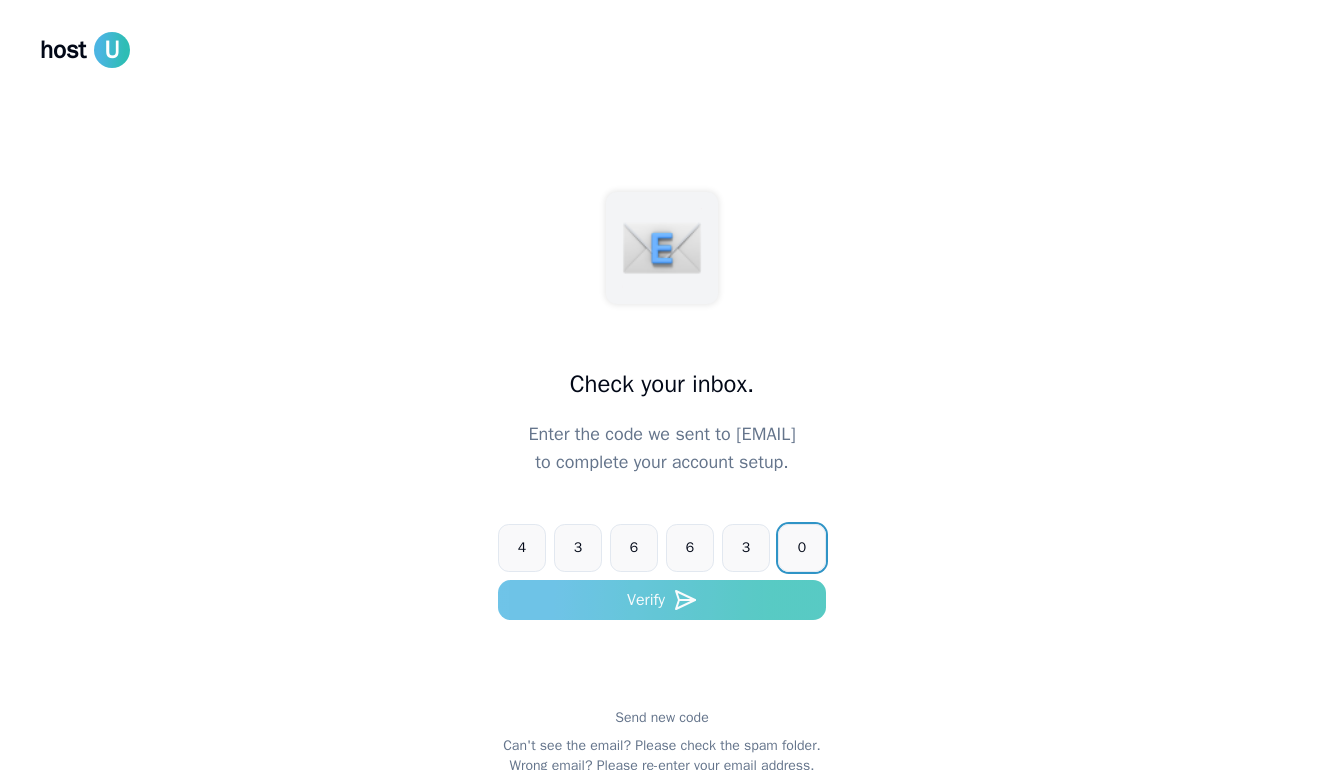 type on "******" 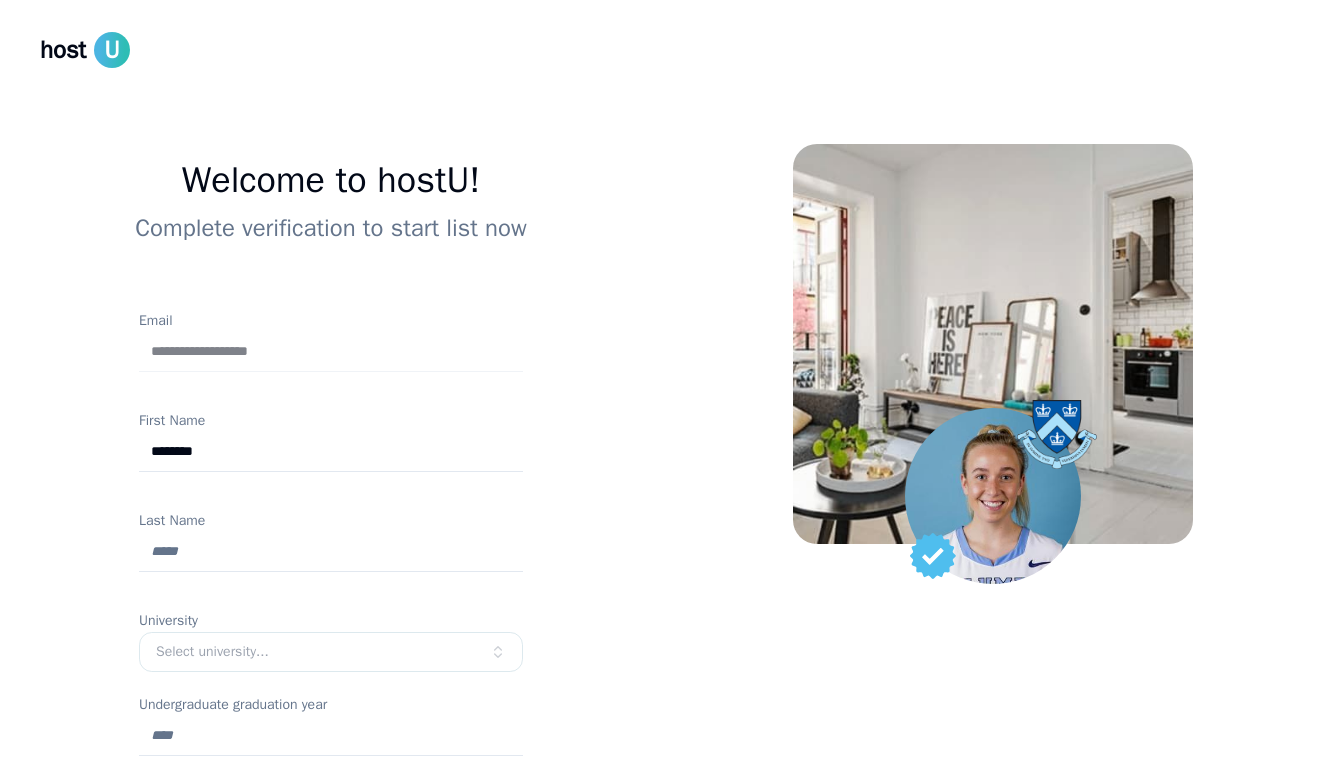 type on "********" 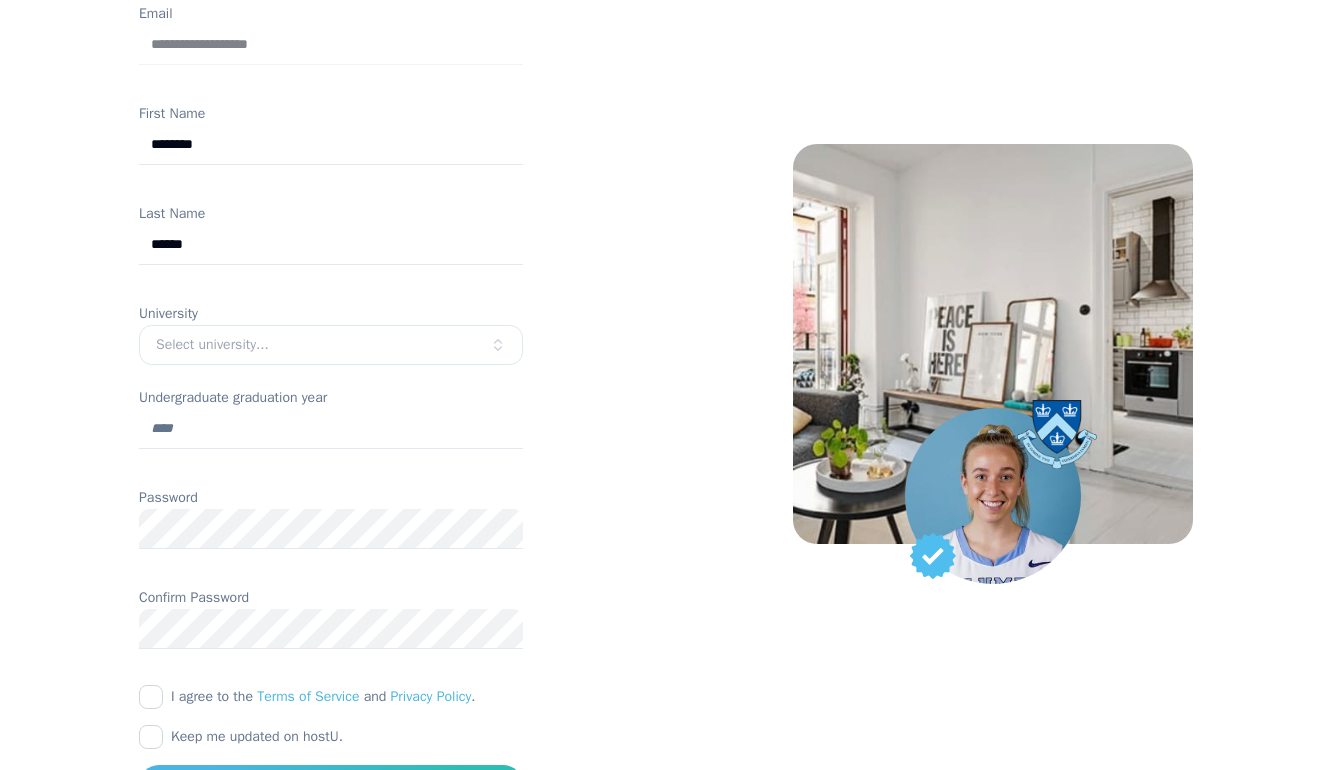 scroll, scrollTop: 465, scrollLeft: 0, axis: vertical 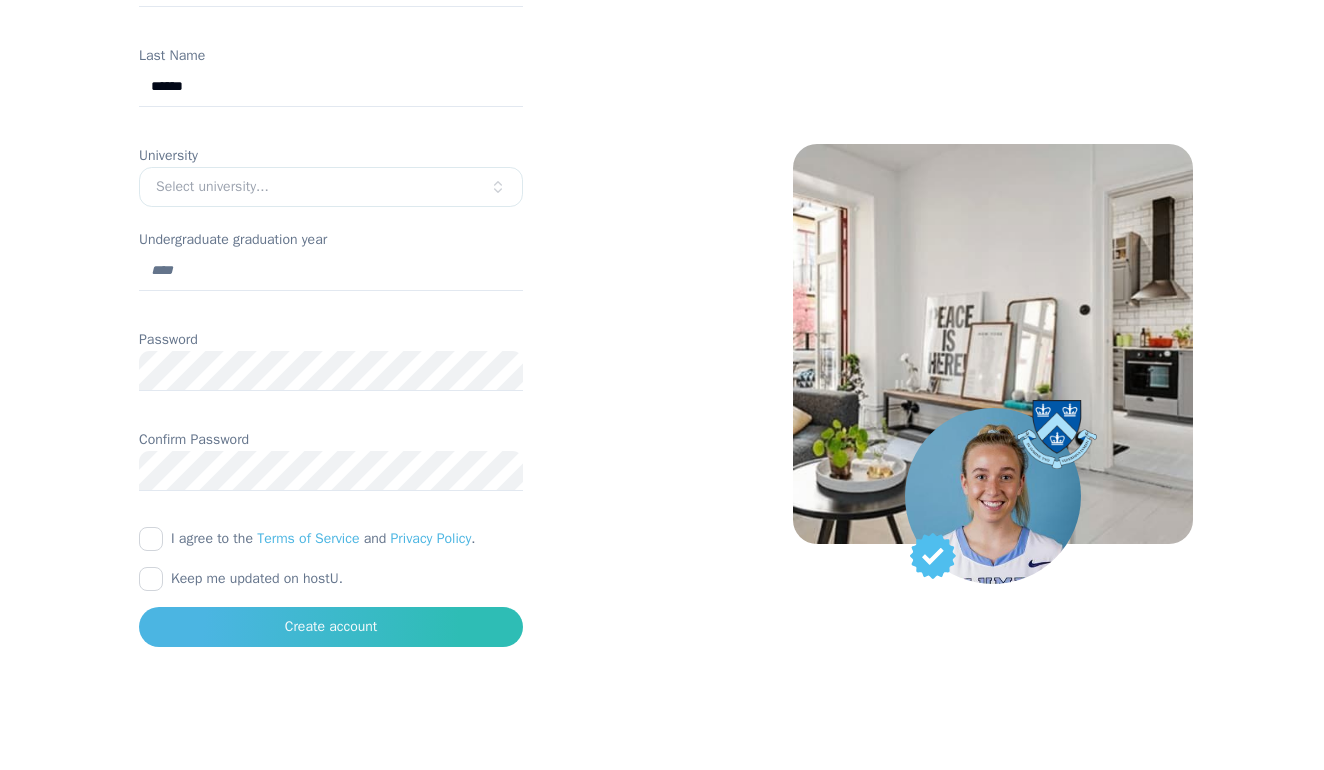 type on "******" 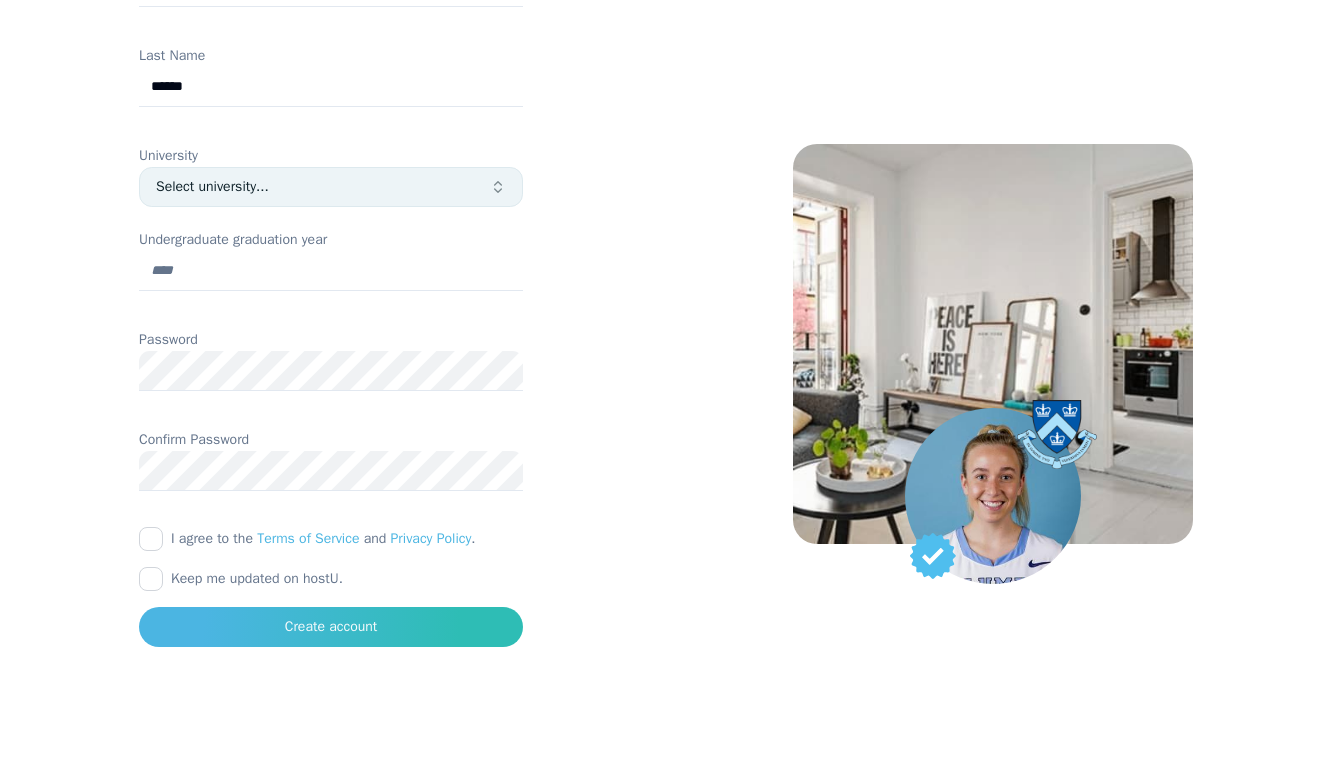 type on "****" 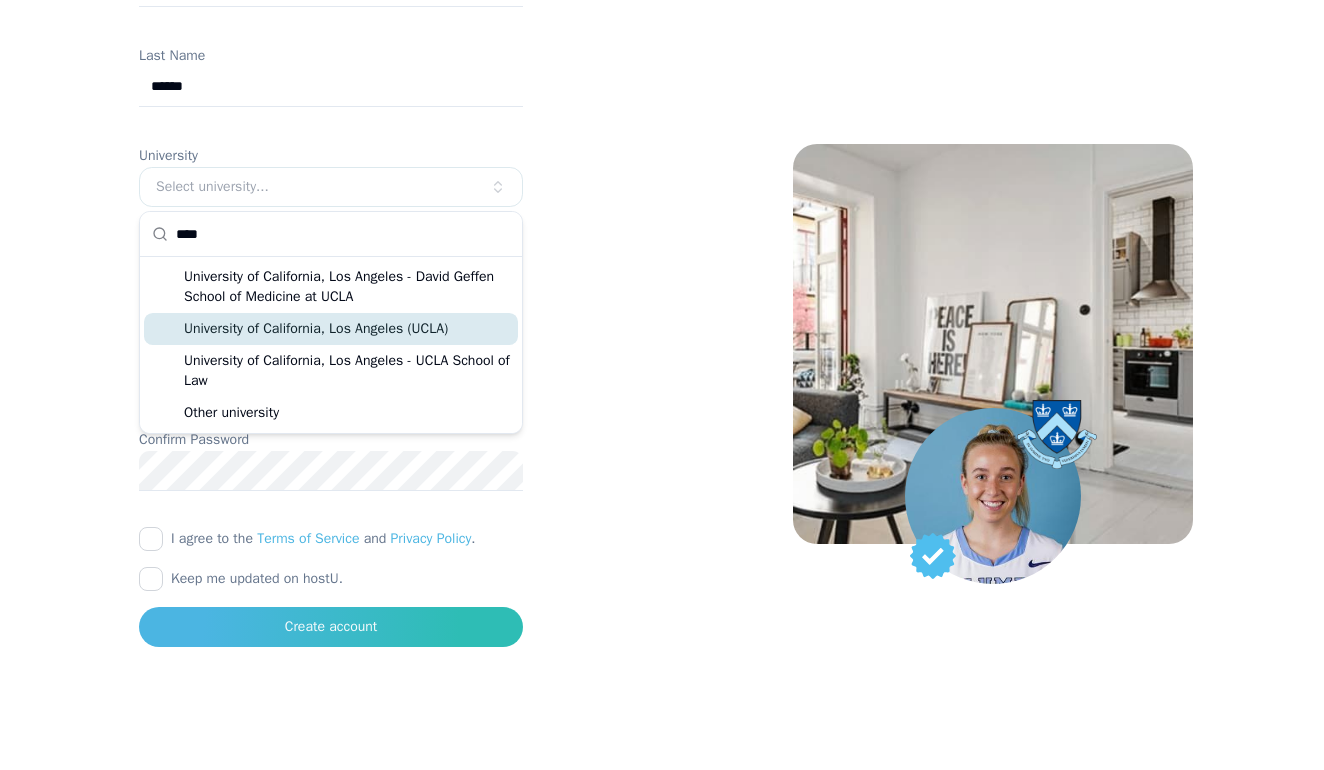 type on "****" 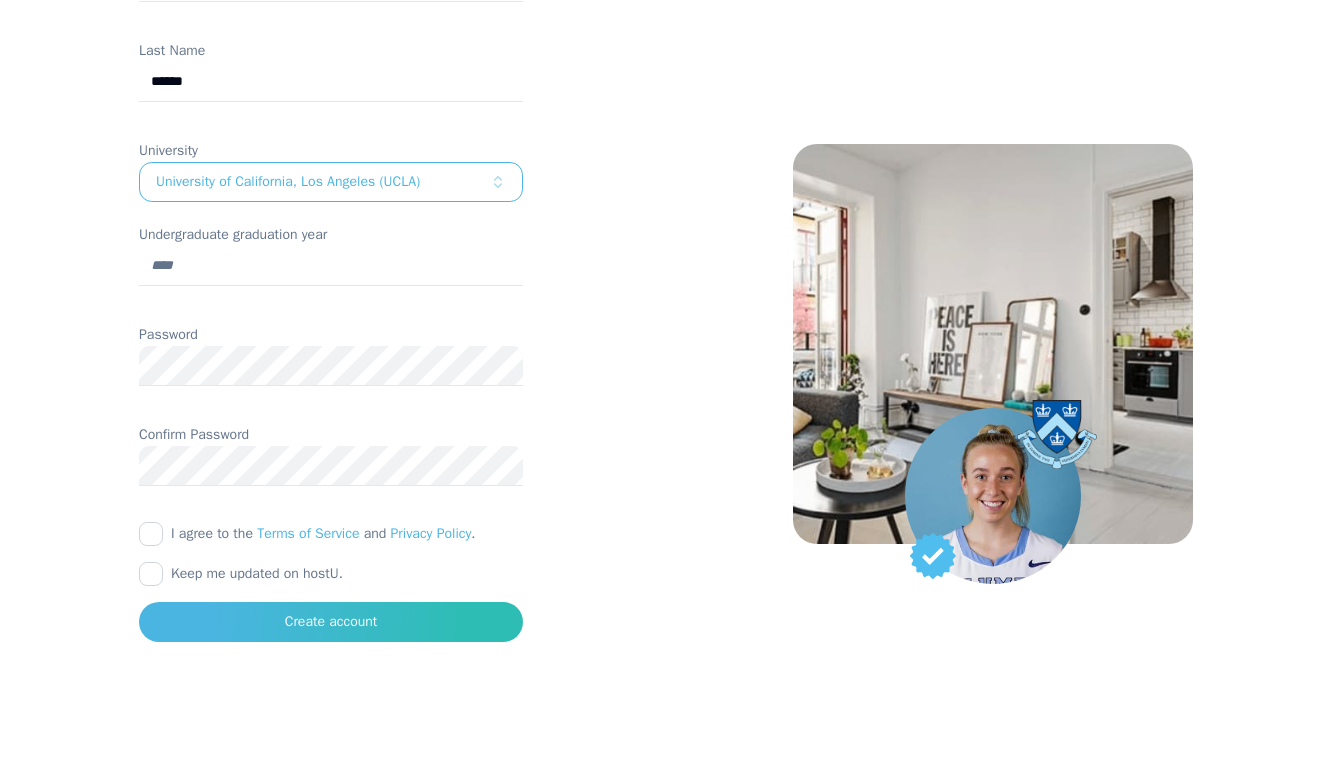 scroll, scrollTop: 470, scrollLeft: 0, axis: vertical 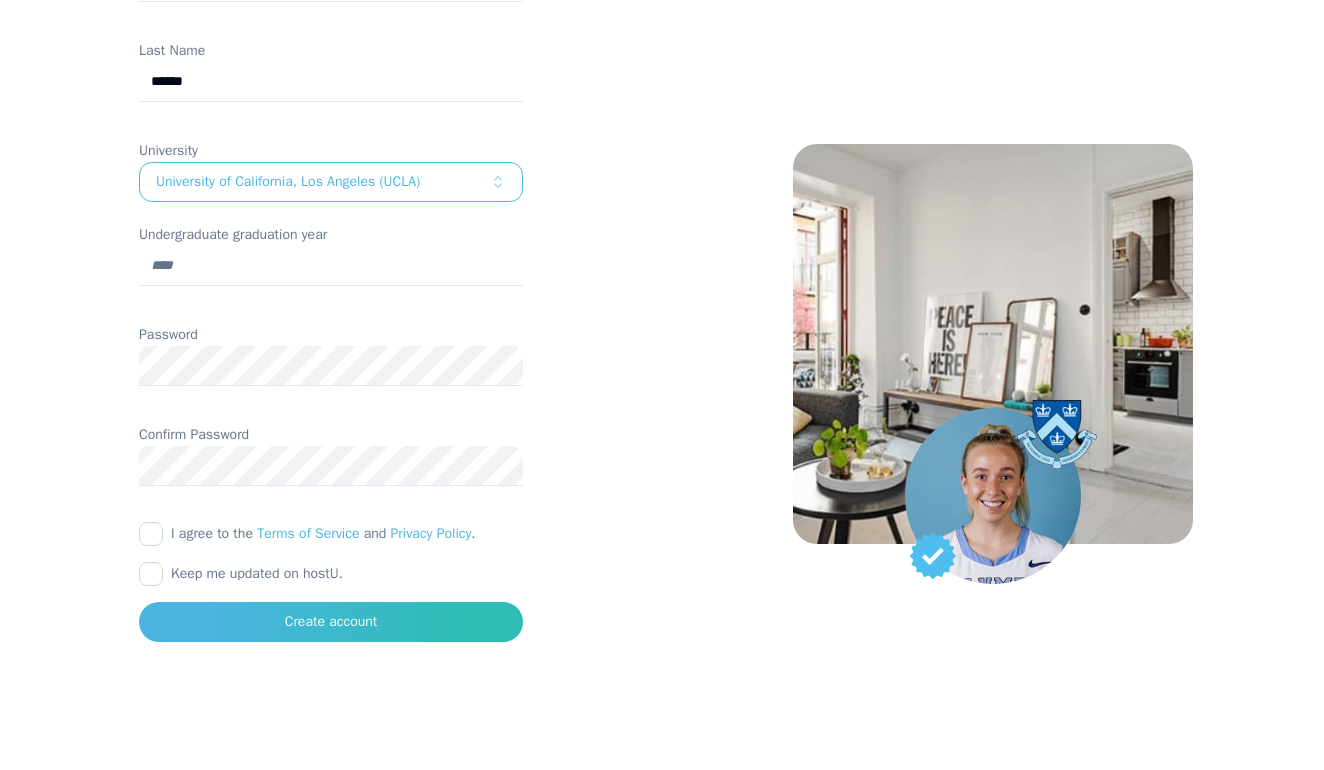 click on "Welcome back, [FIRST]" at bounding box center (331, 240) 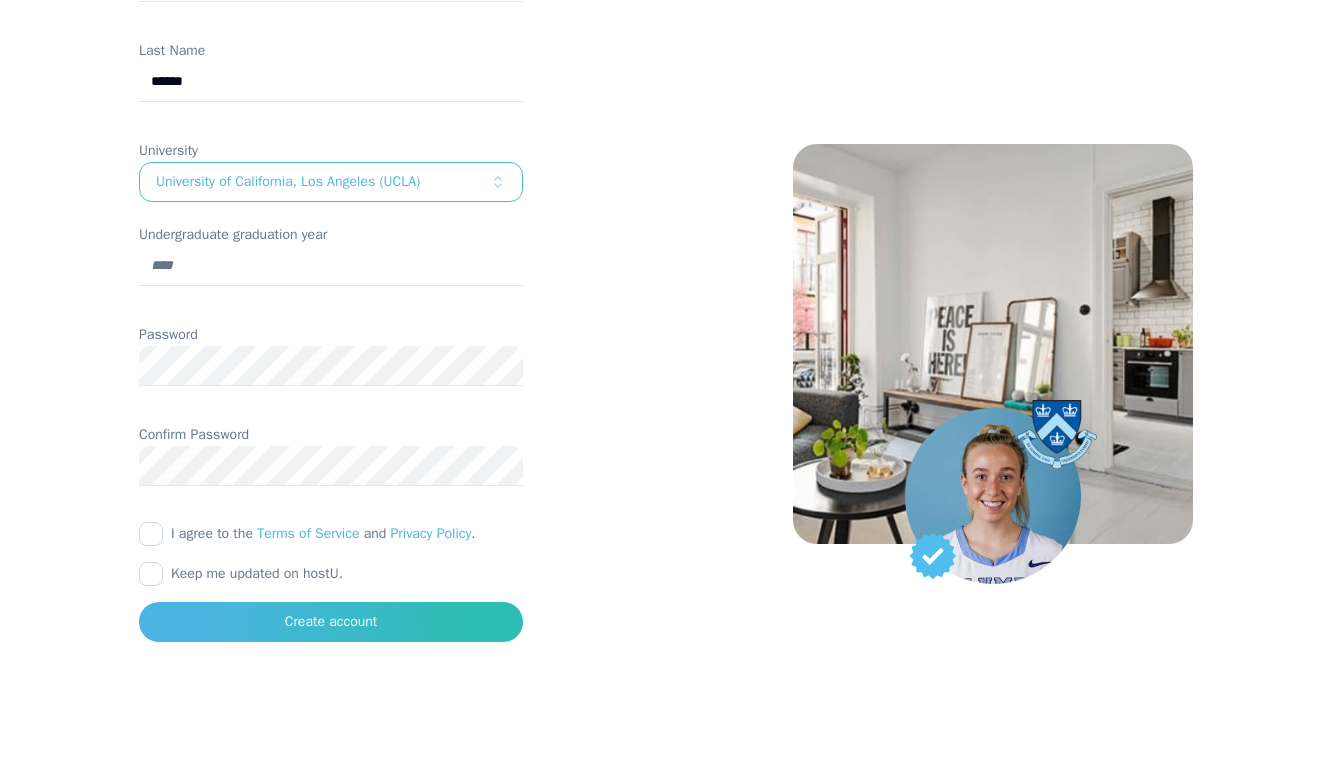 scroll, scrollTop: 470, scrollLeft: 0, axis: vertical 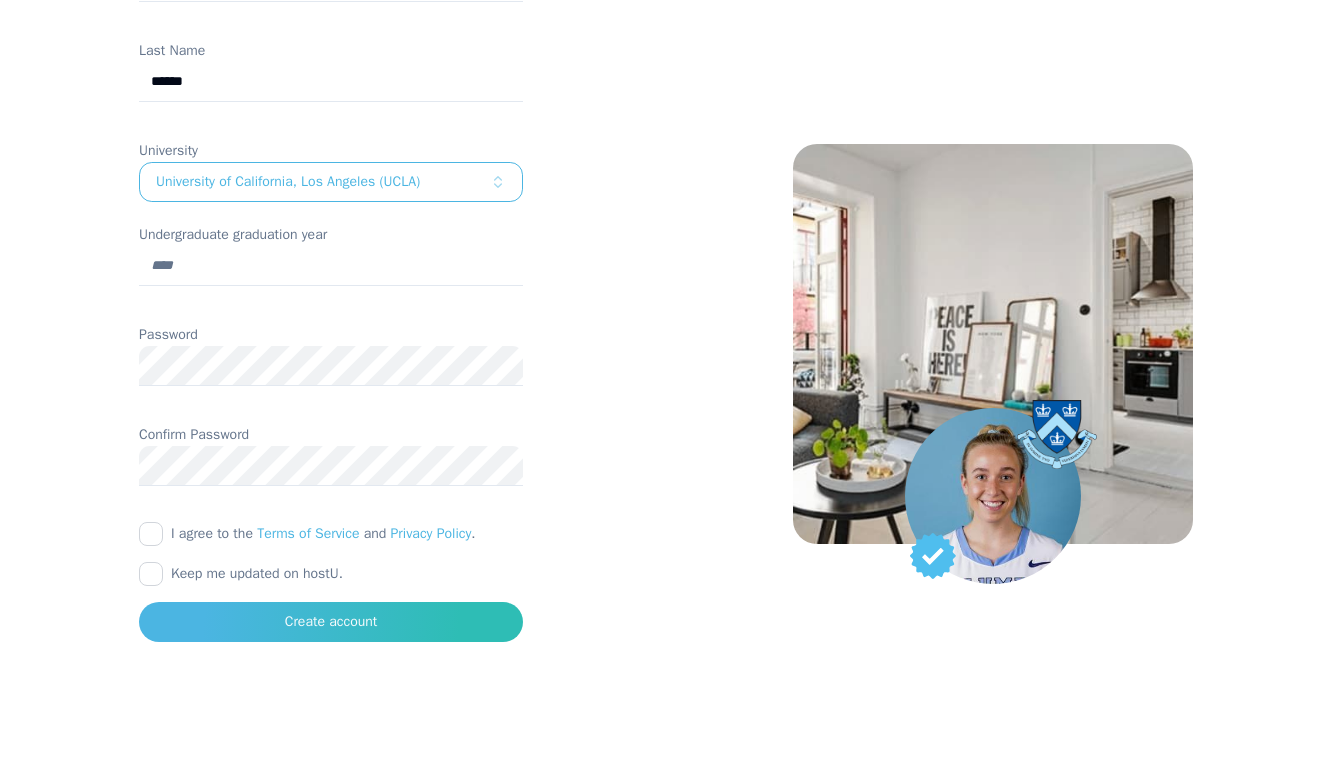 click on "Welcome back, [FIRST]" at bounding box center (331, 166) 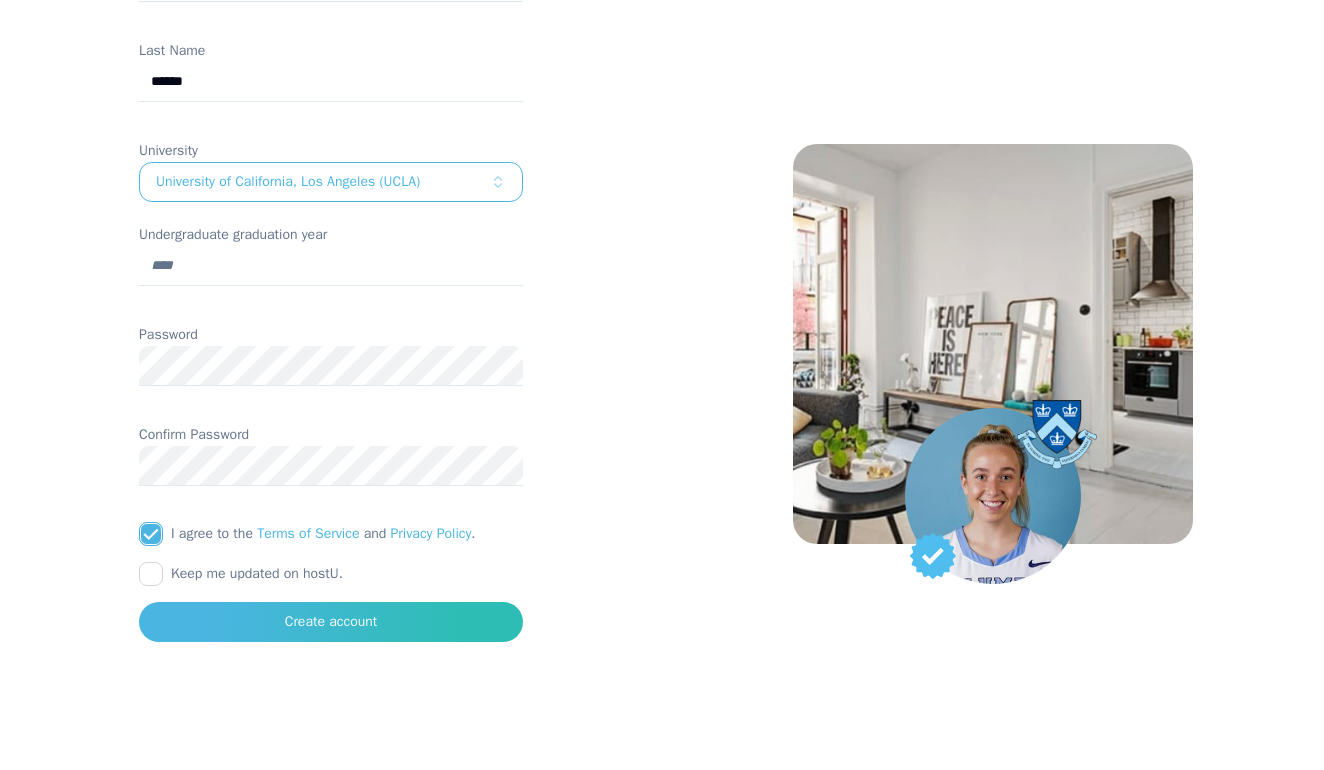 click on "Welcome back, [FIRST]" at bounding box center [331, 240] 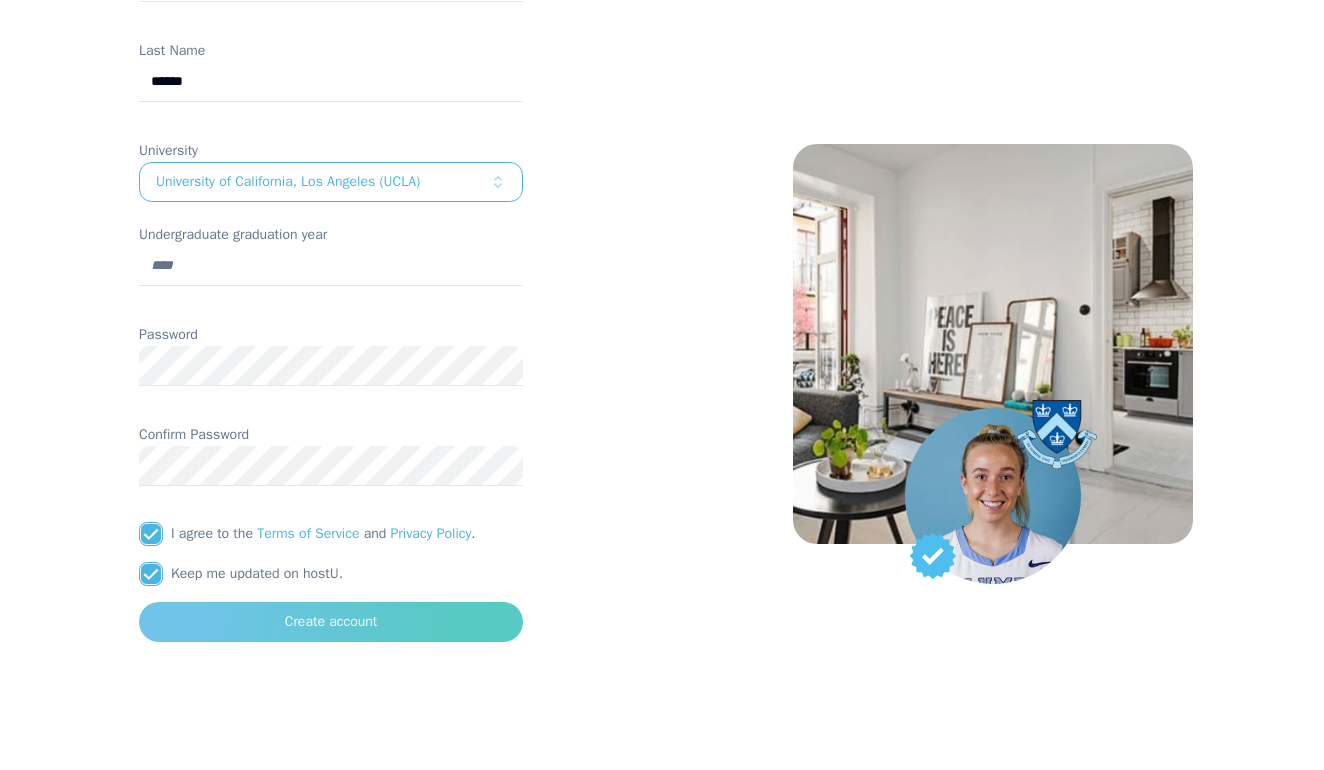 click on "Create account" at bounding box center (331, 622) 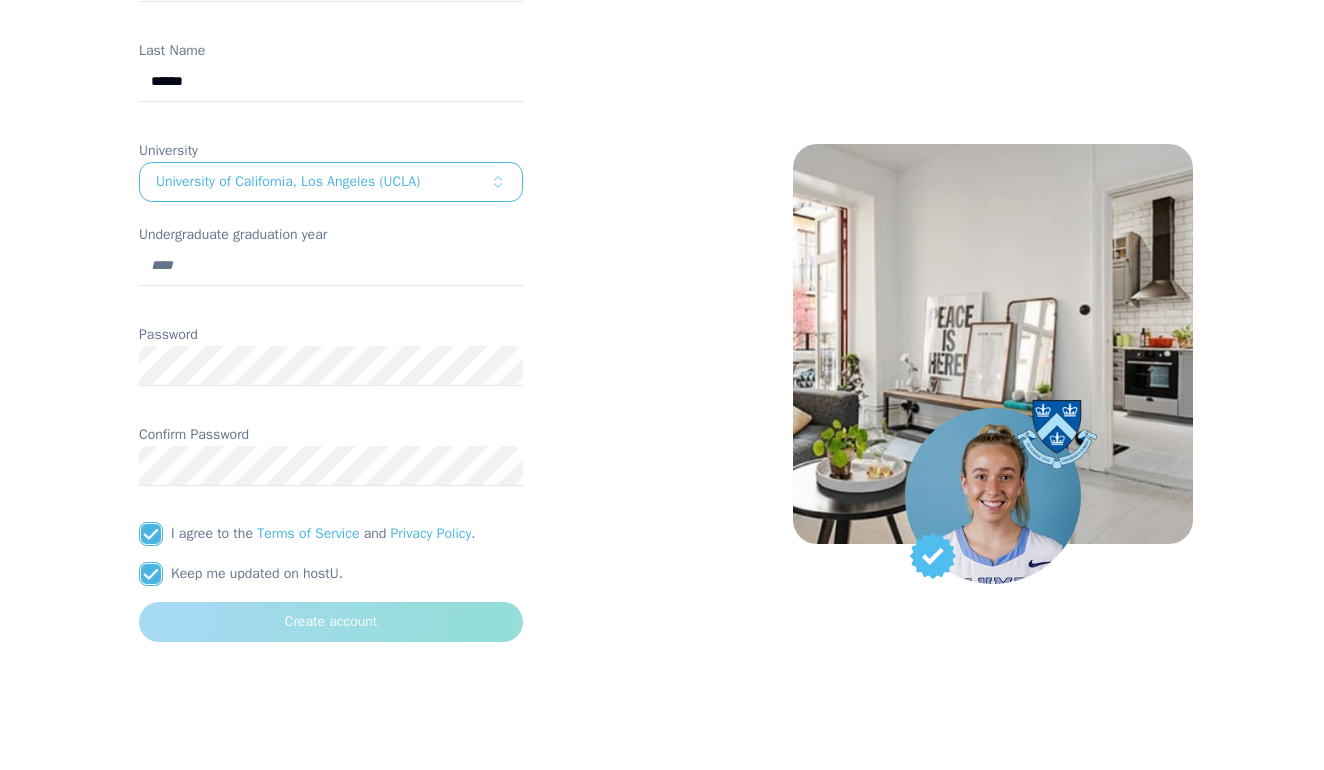 scroll, scrollTop: 94, scrollLeft: 0, axis: vertical 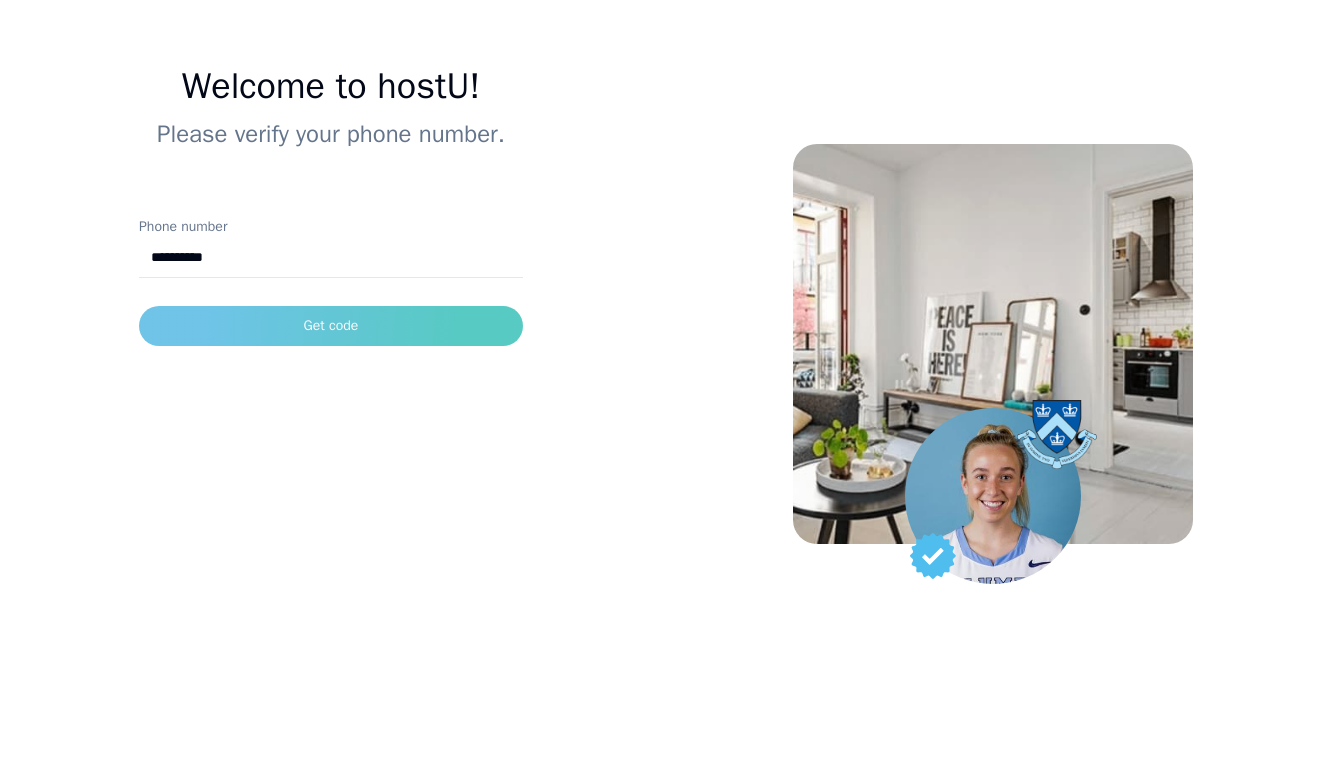 type on "**********" 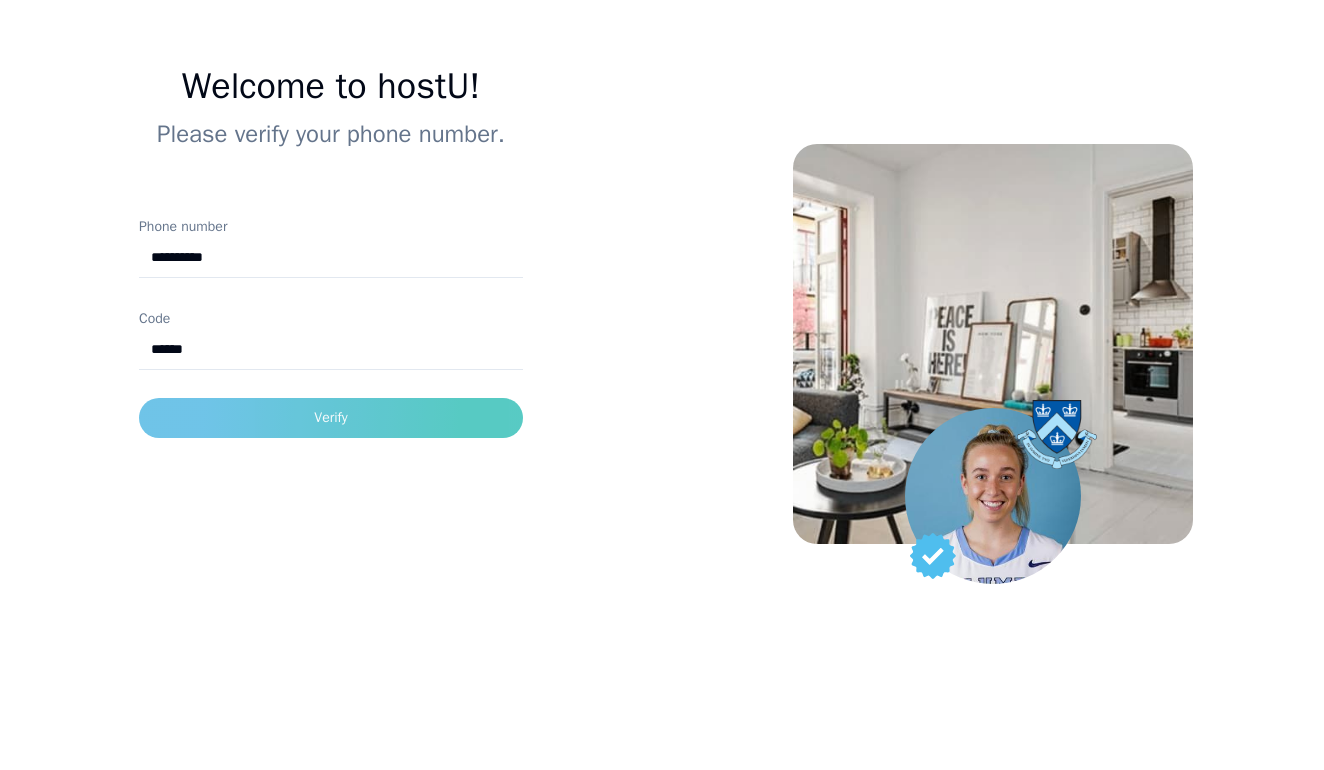 type on "******" 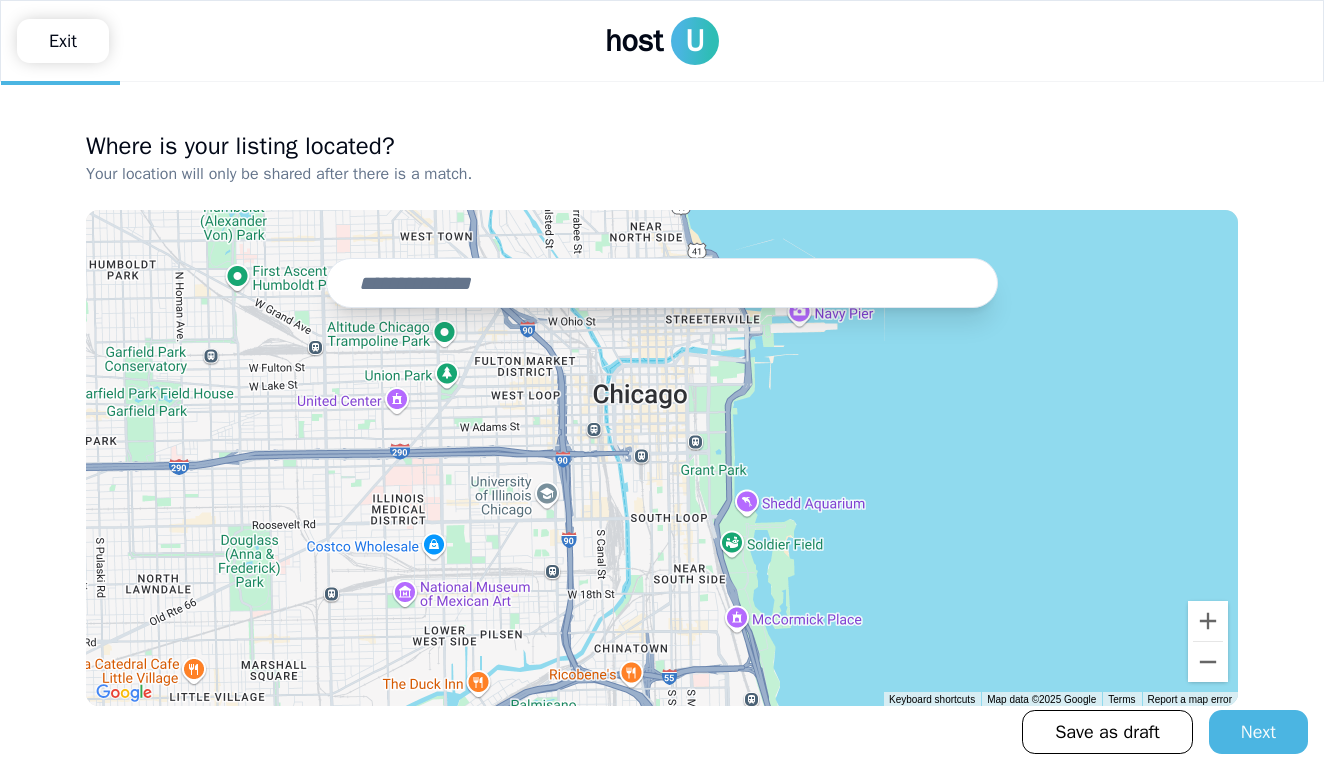 scroll, scrollTop: 0, scrollLeft: 0, axis: both 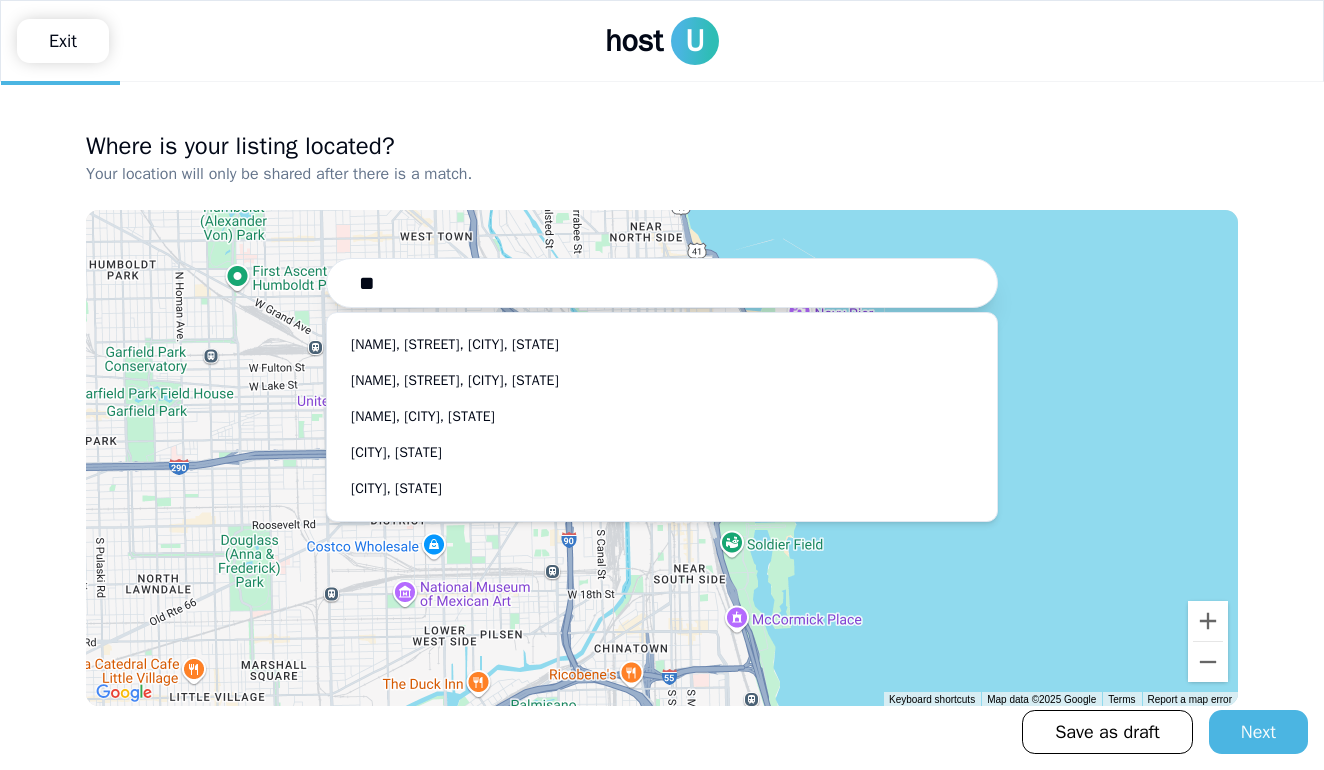 type on "*" 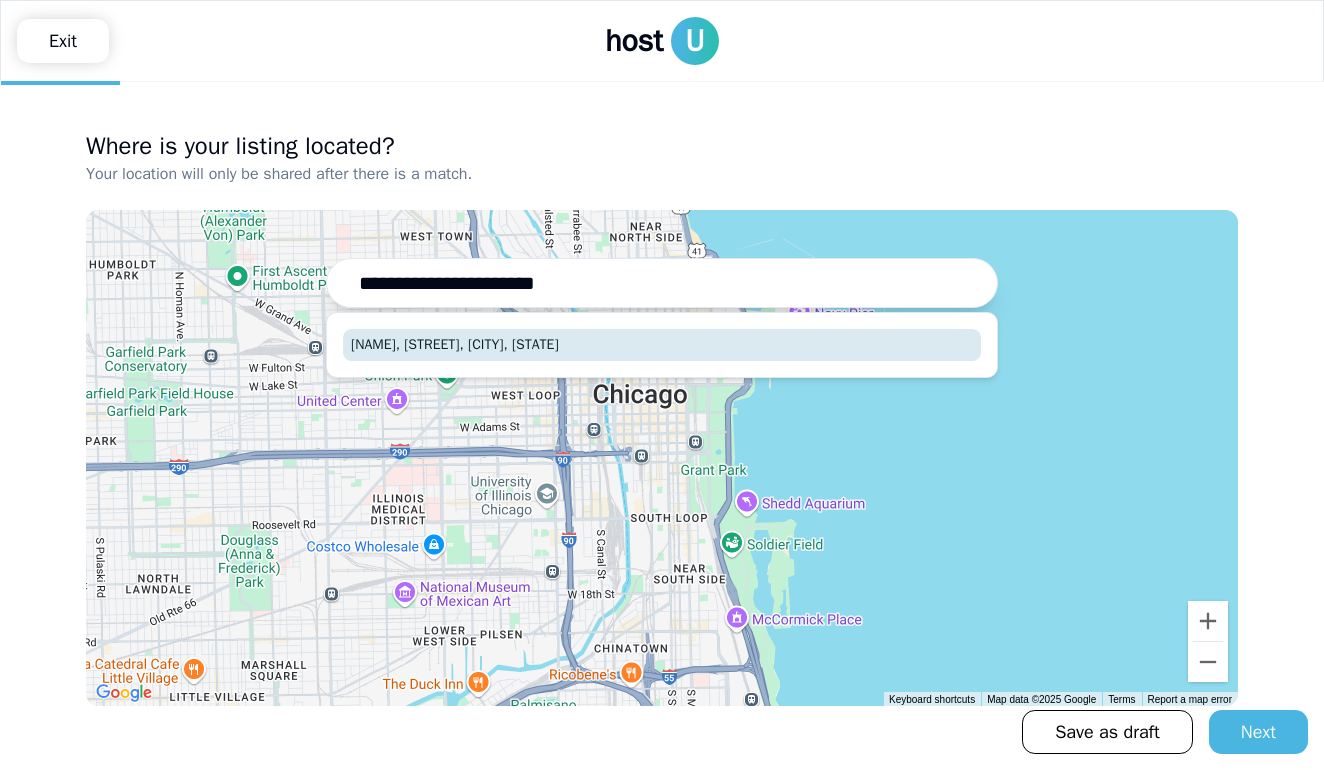 click on "[NAME], [STREET], [CITY], [STATE]" at bounding box center (662, 345) 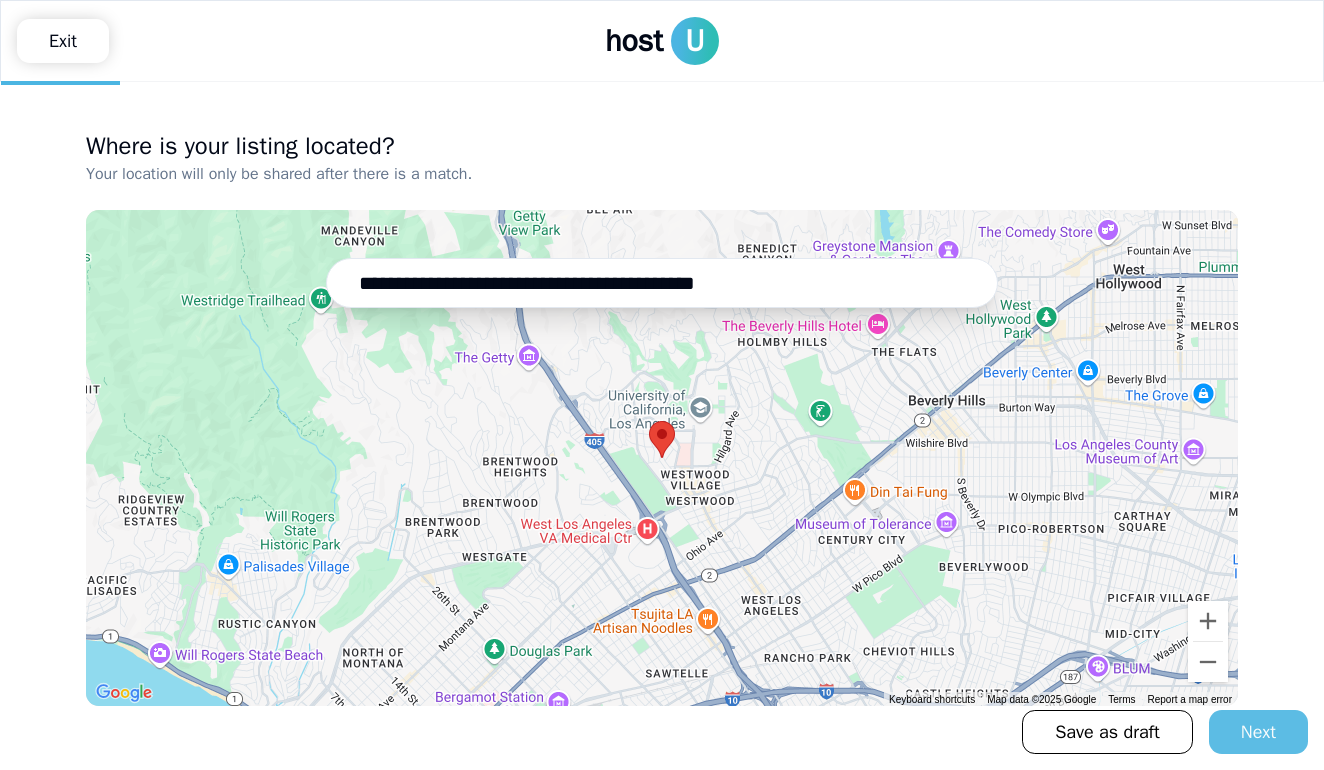 click on "Next" at bounding box center [1258, 732] 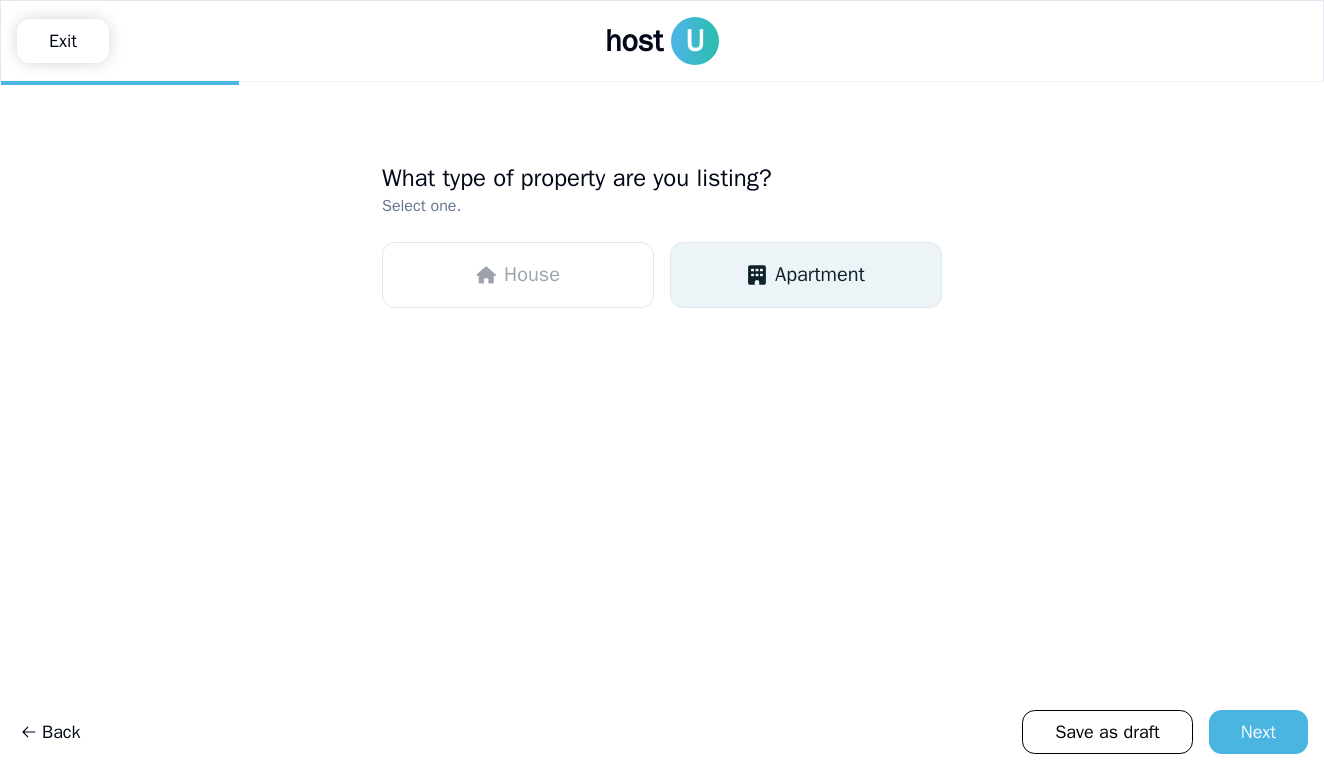 click on "Apartment" at bounding box center [806, 275] 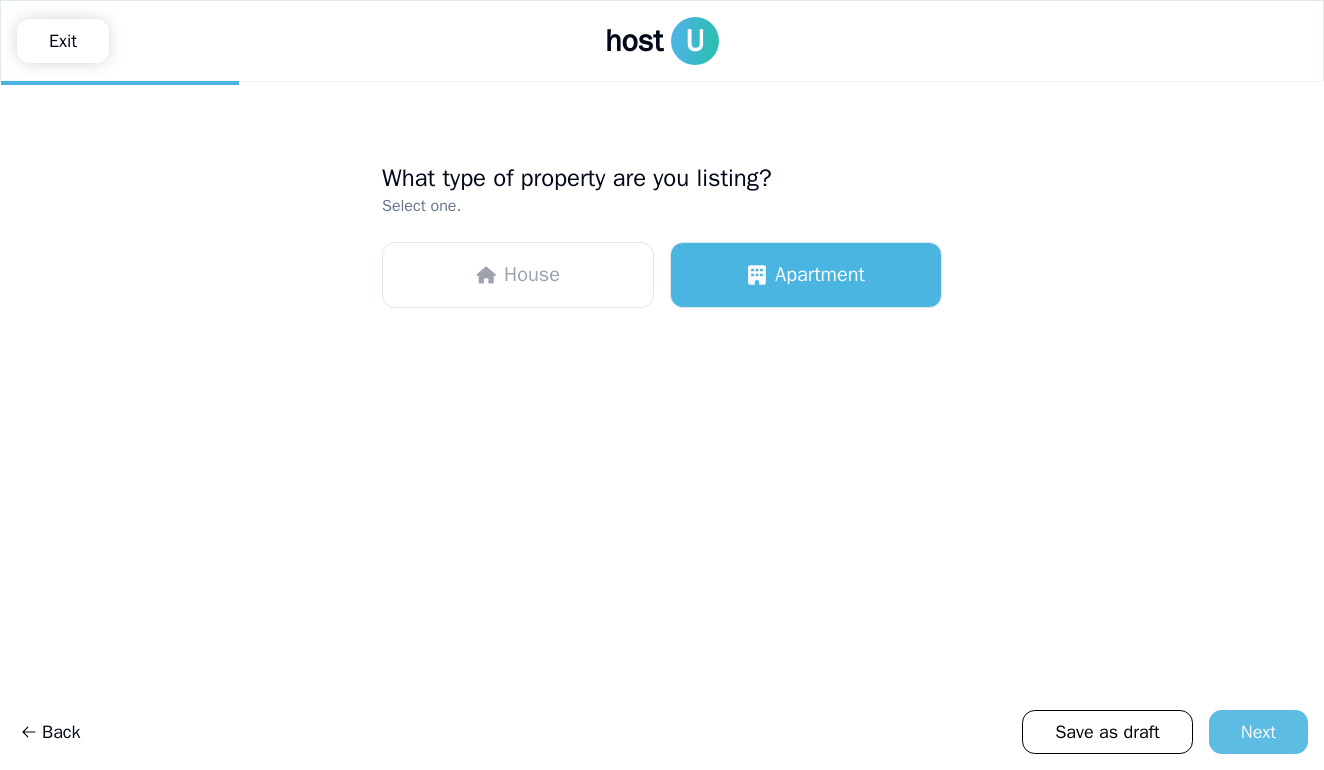 click on "Next" at bounding box center (1258, 732) 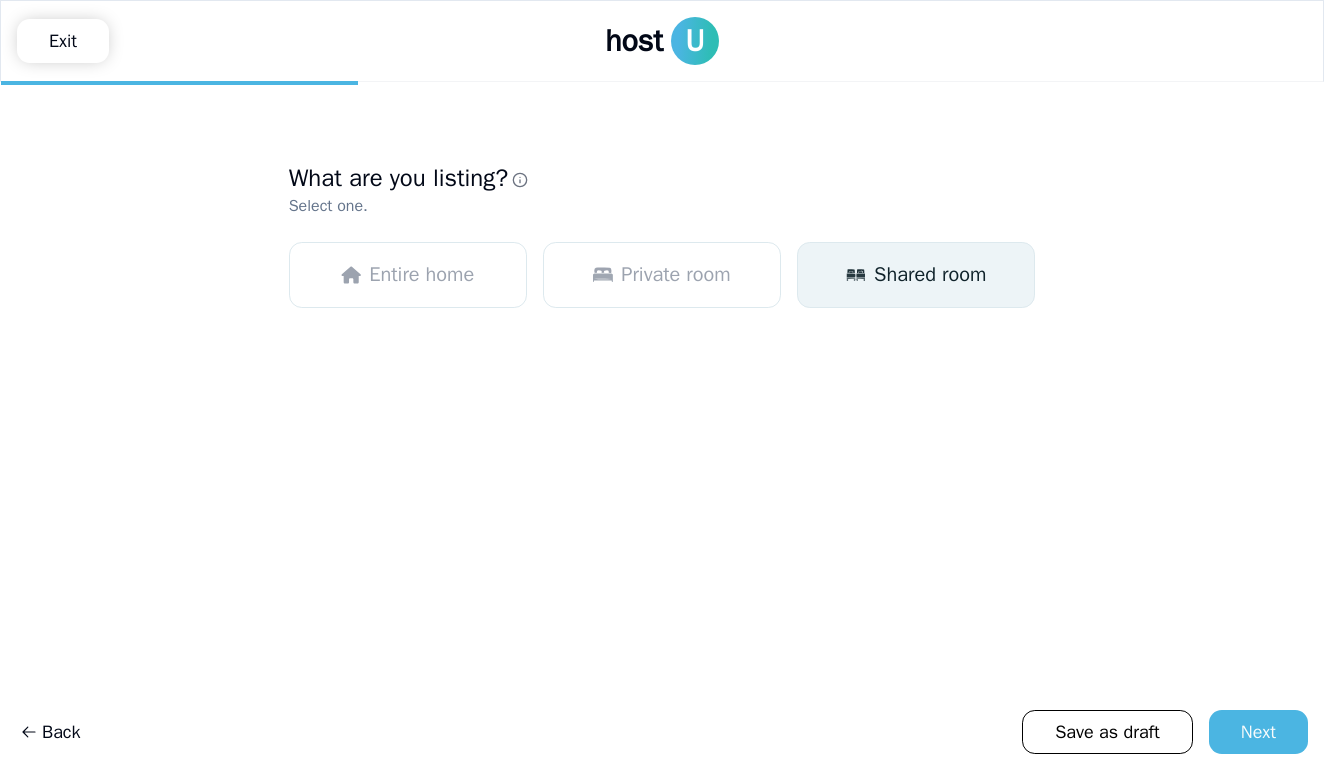click on "Shared room" at bounding box center [916, 275] 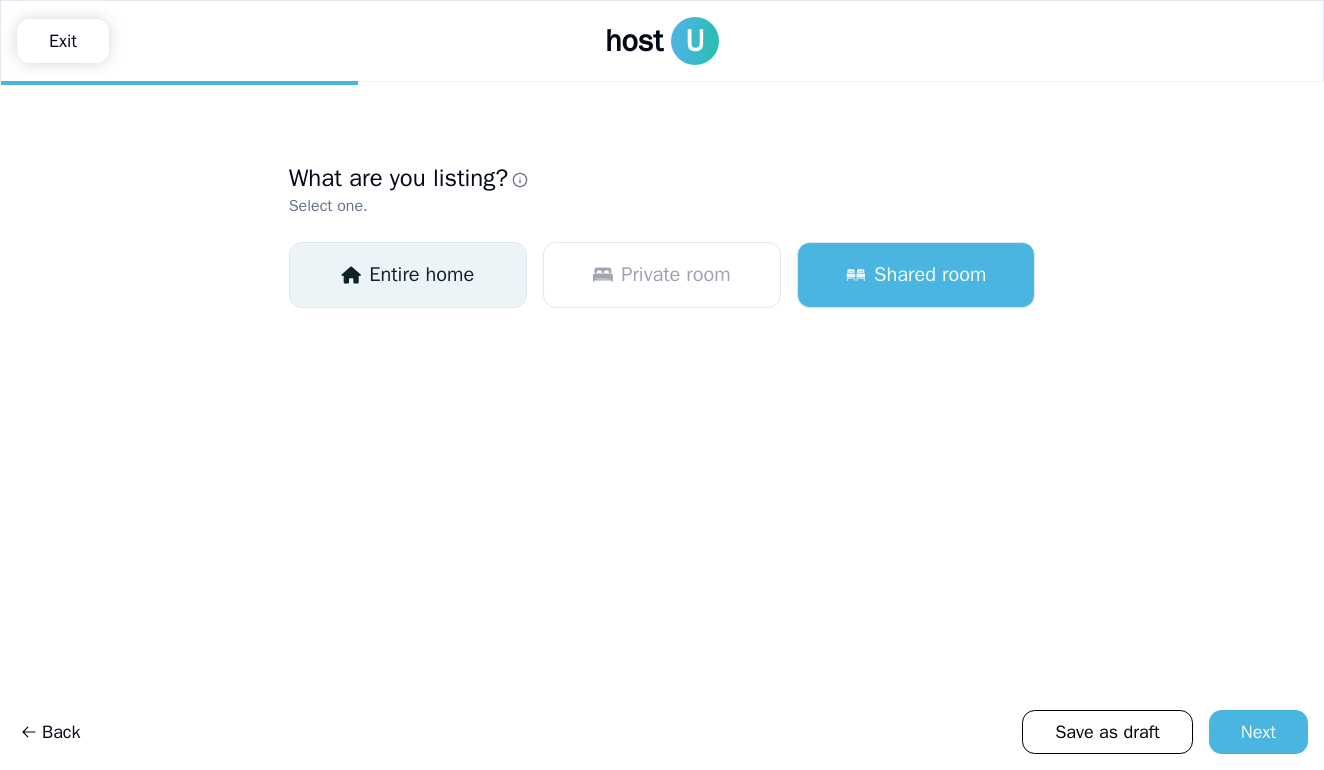 click on "Entire home" at bounding box center (421, 275) 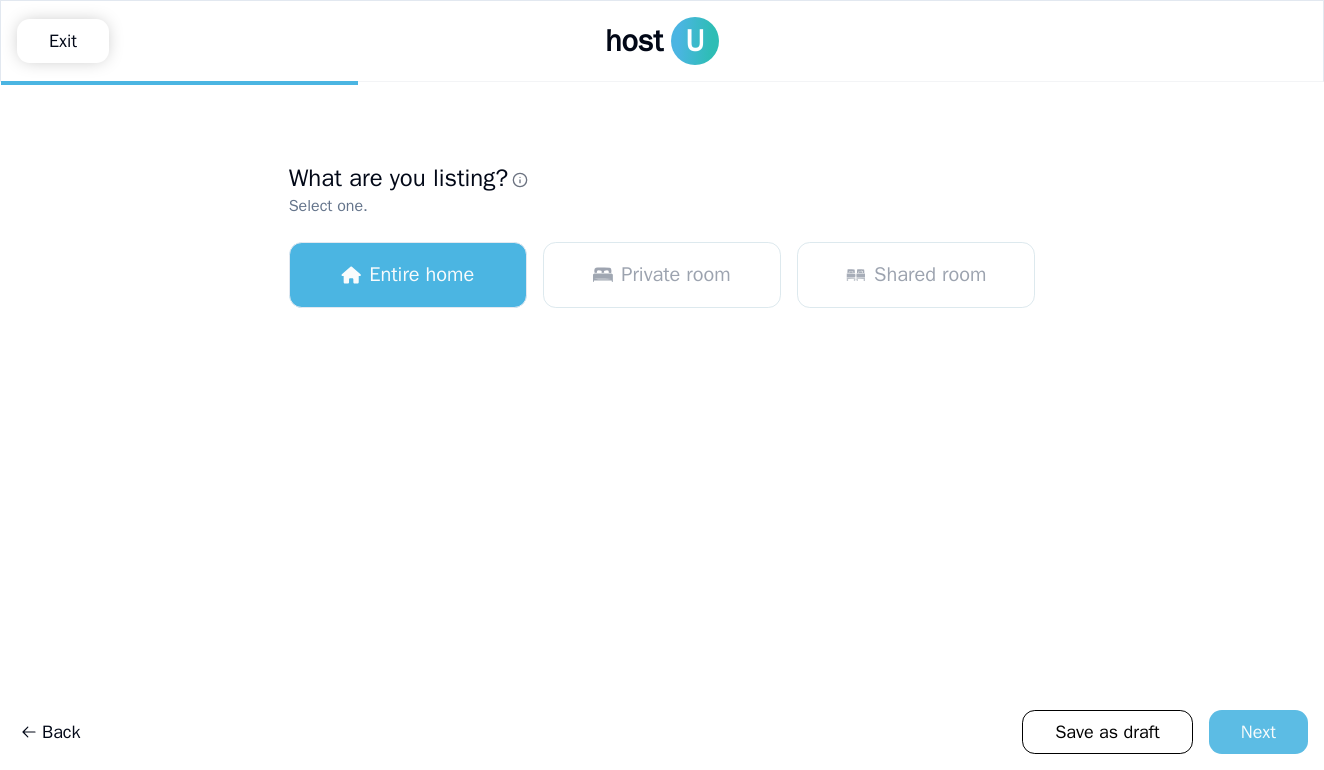 click on "Next" at bounding box center (1258, 732) 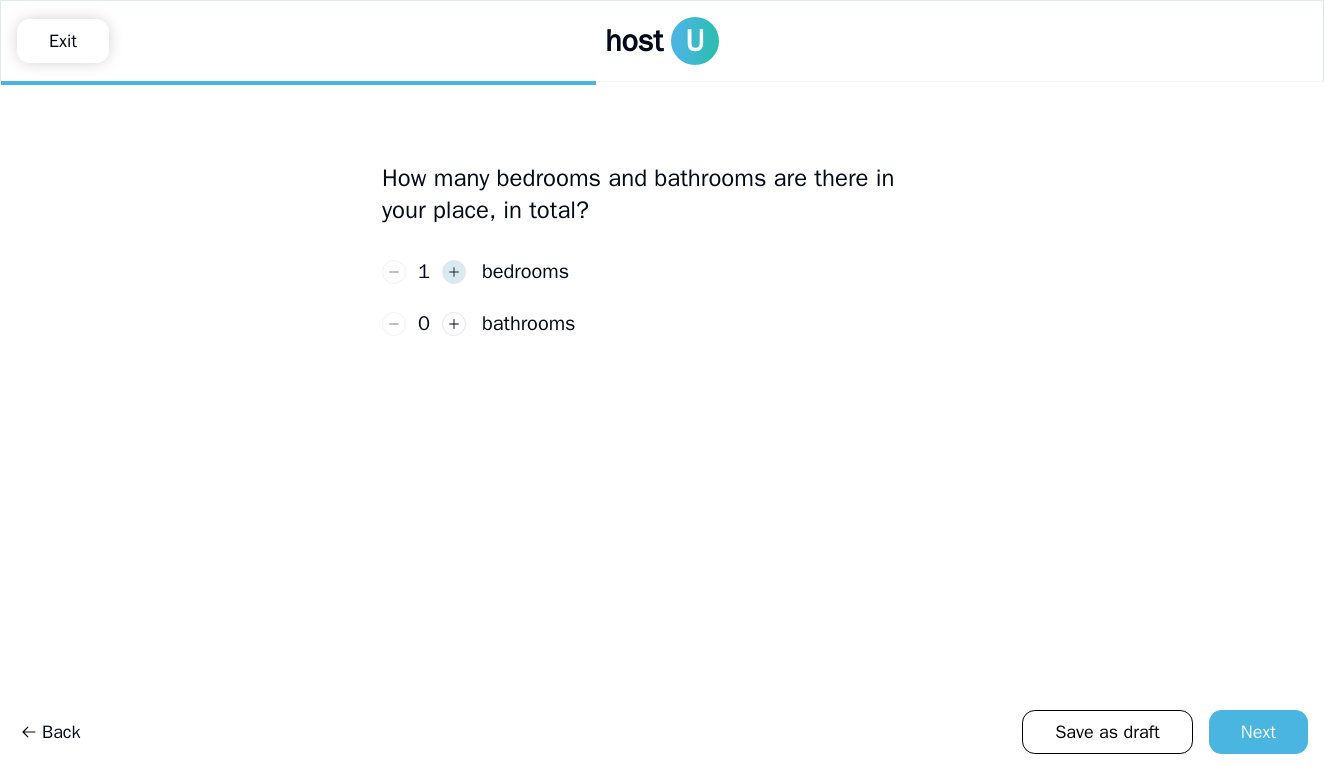 click at bounding box center (454, 272) 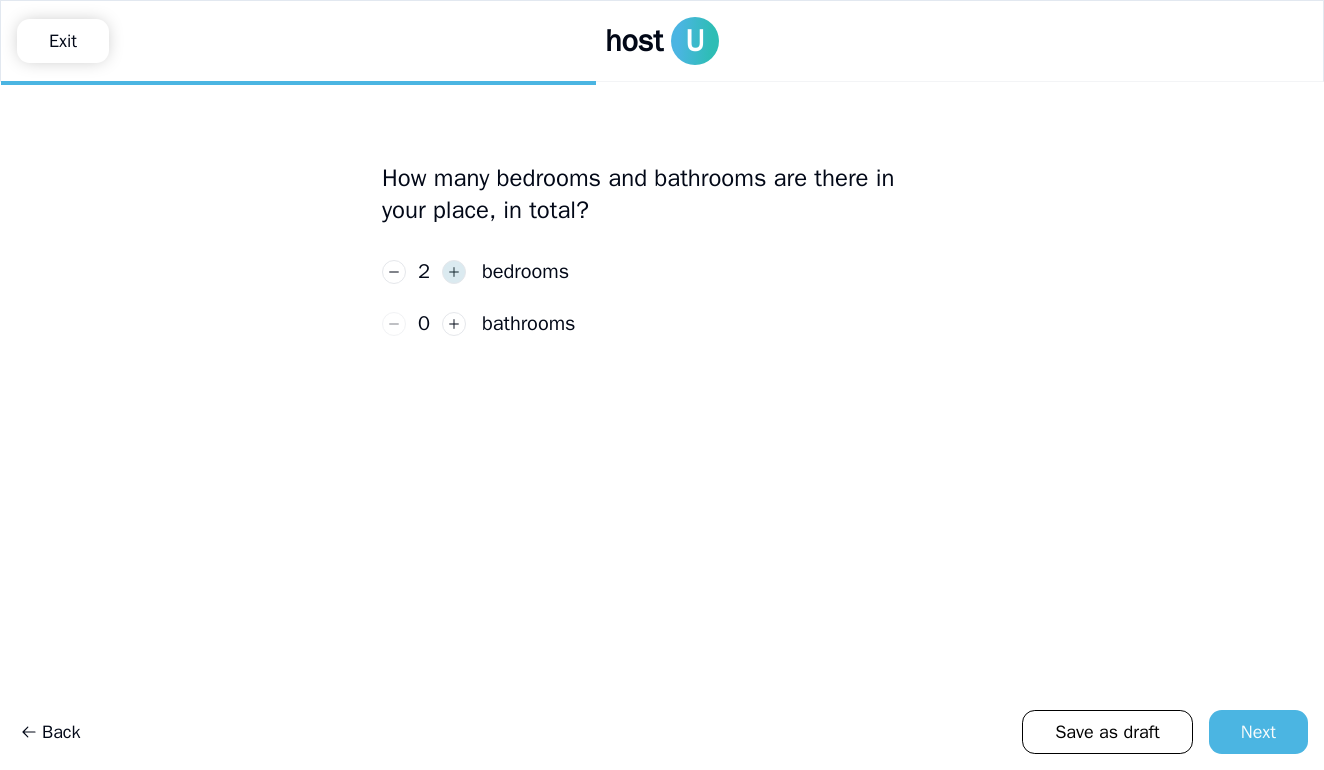 click at bounding box center [454, 272] 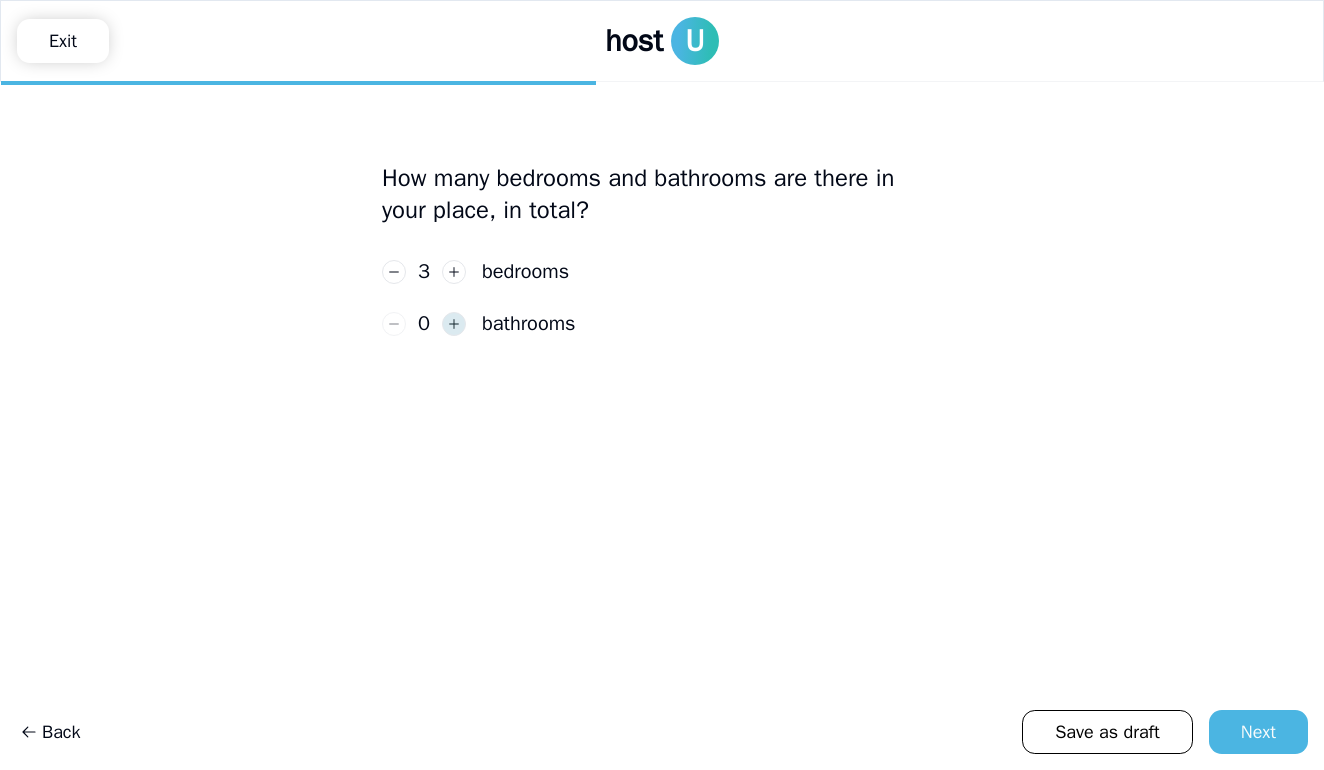 click 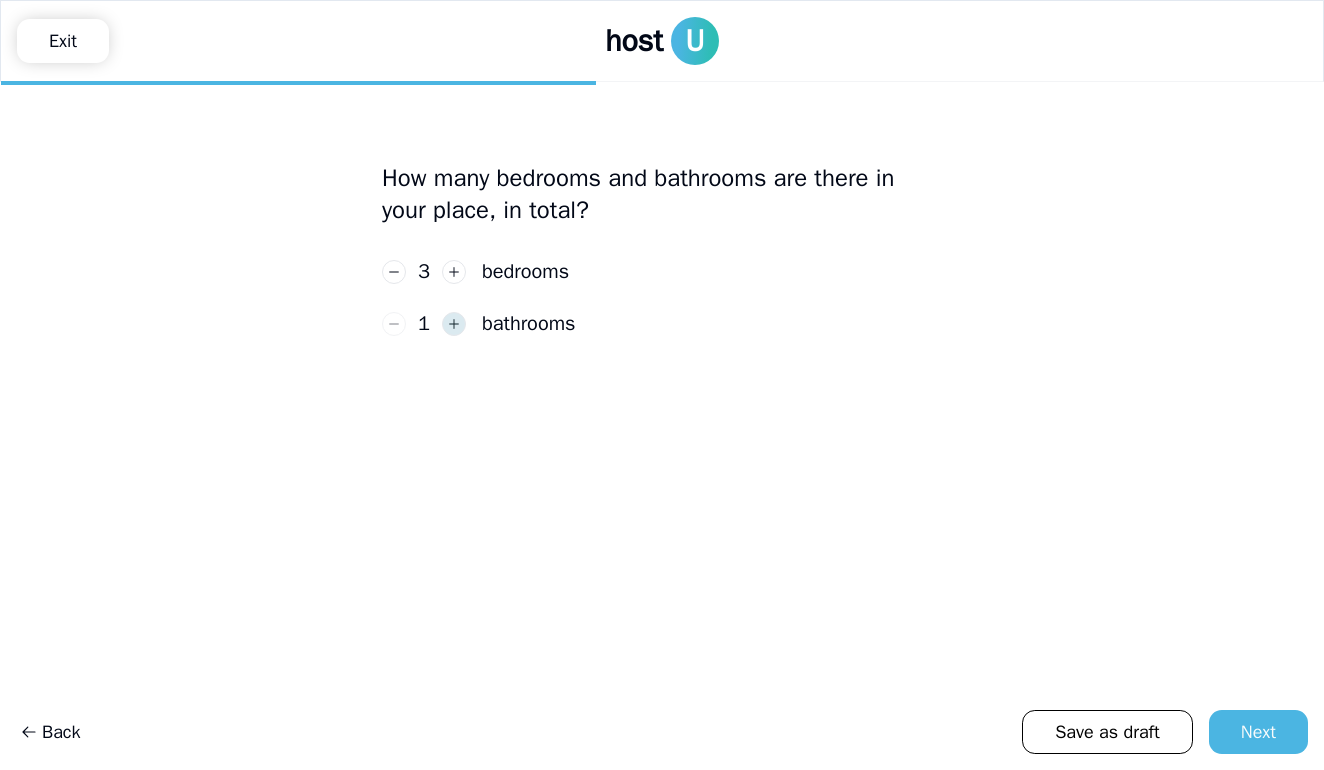 click 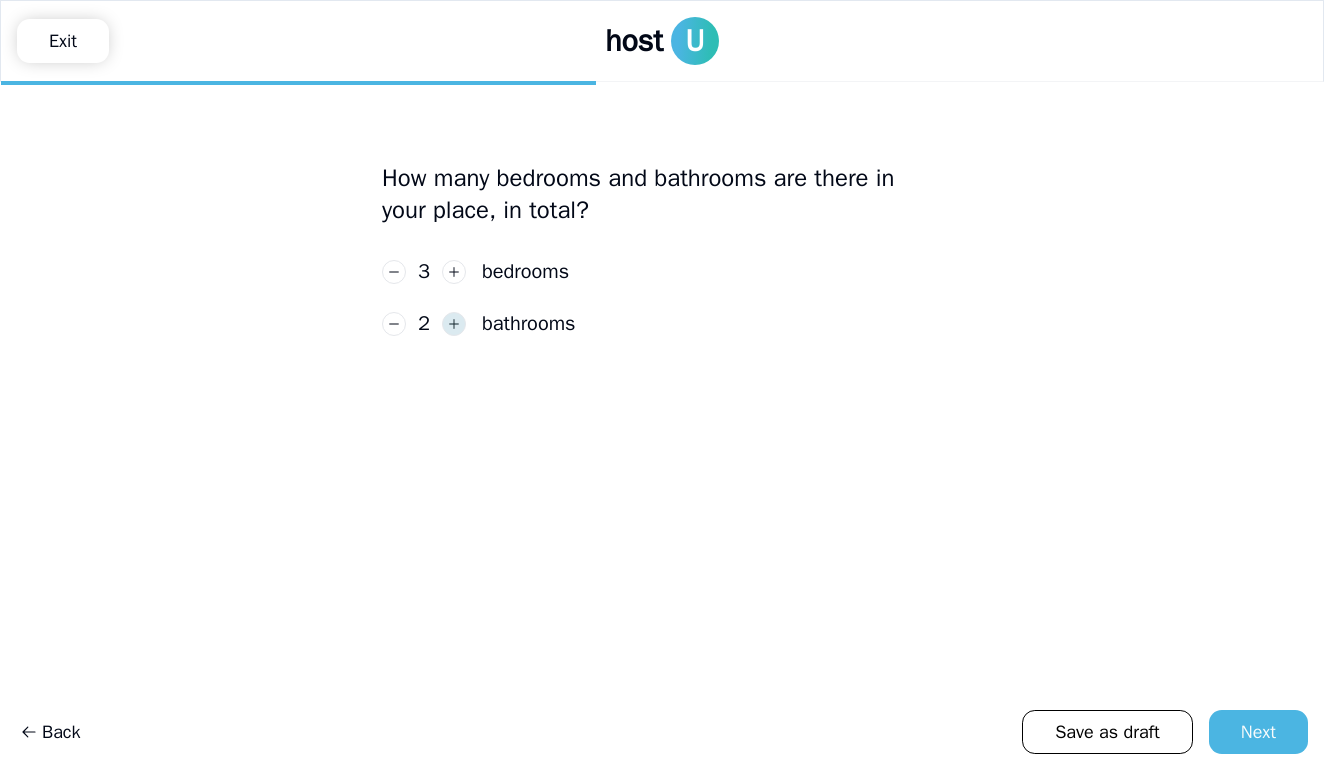 click at bounding box center [454, 324] 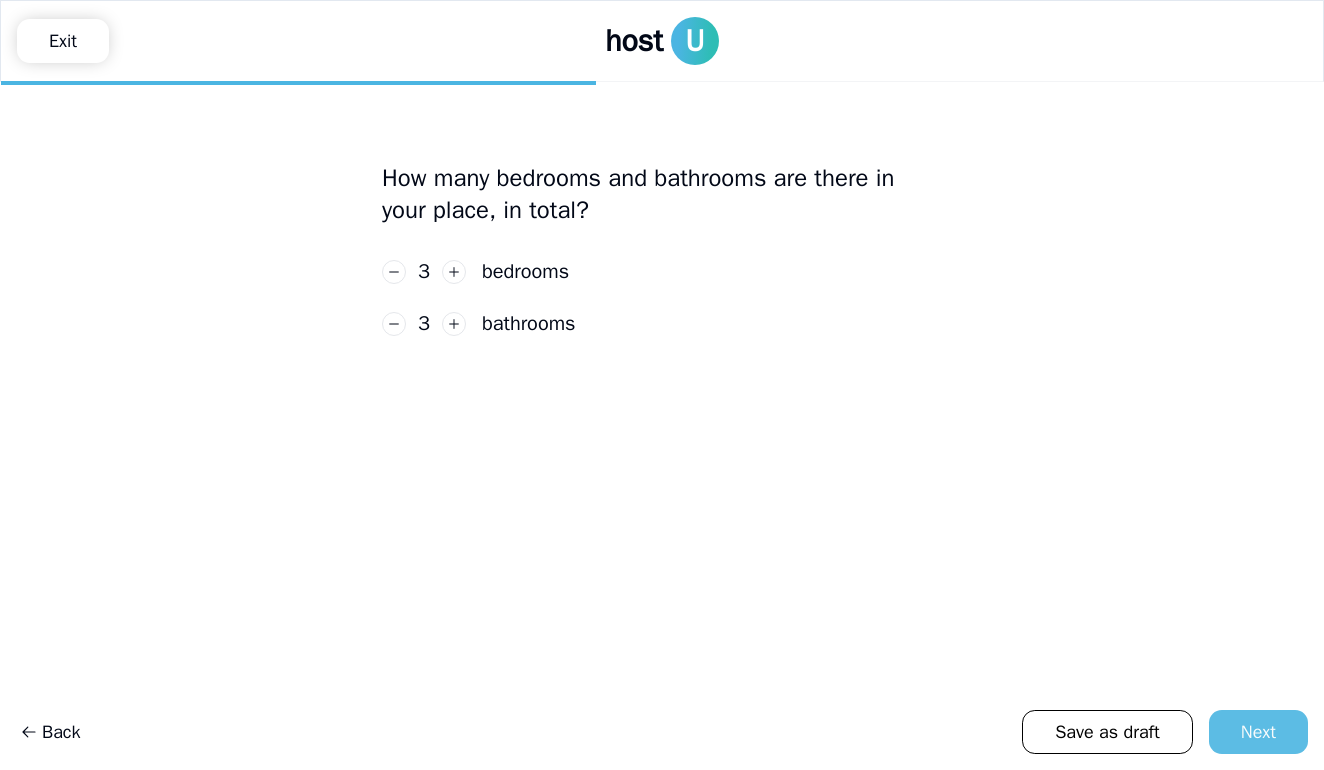 click on "Next" at bounding box center [1258, 732] 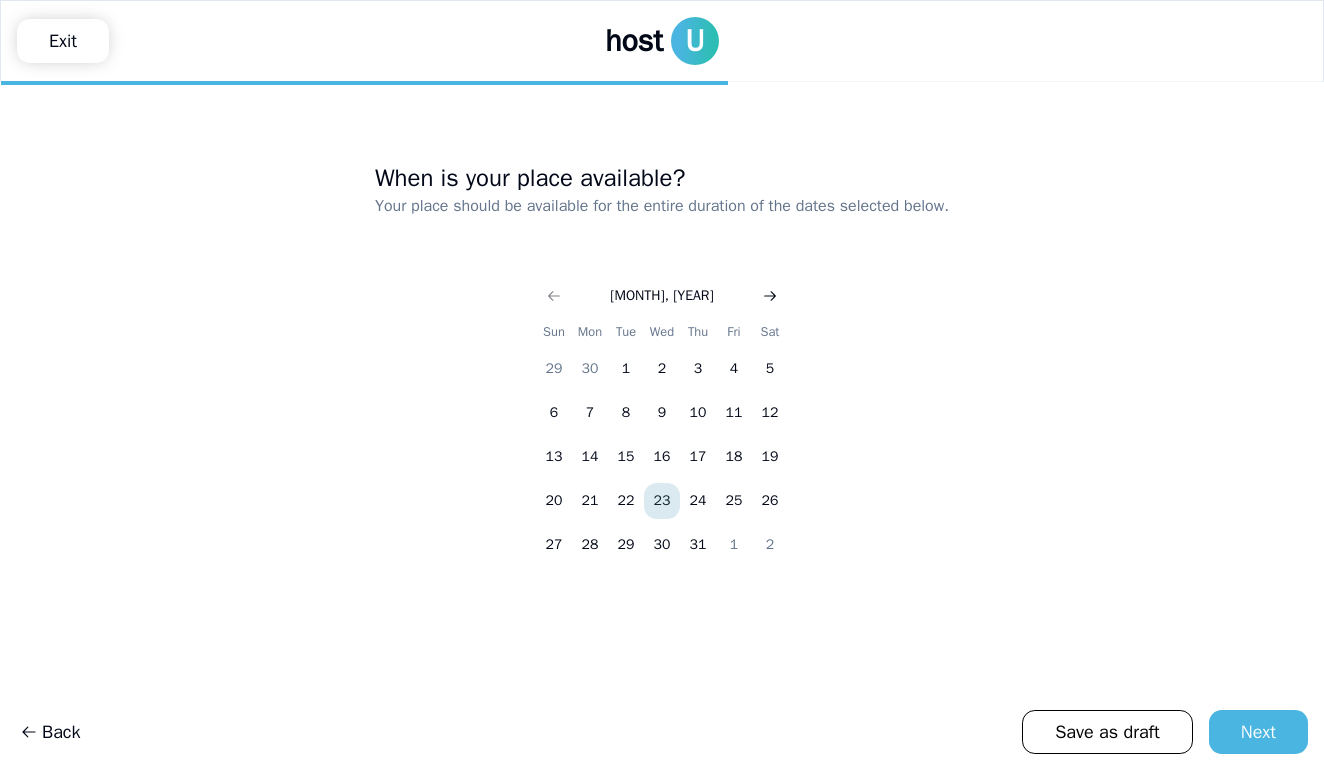 click at bounding box center [770, 296] 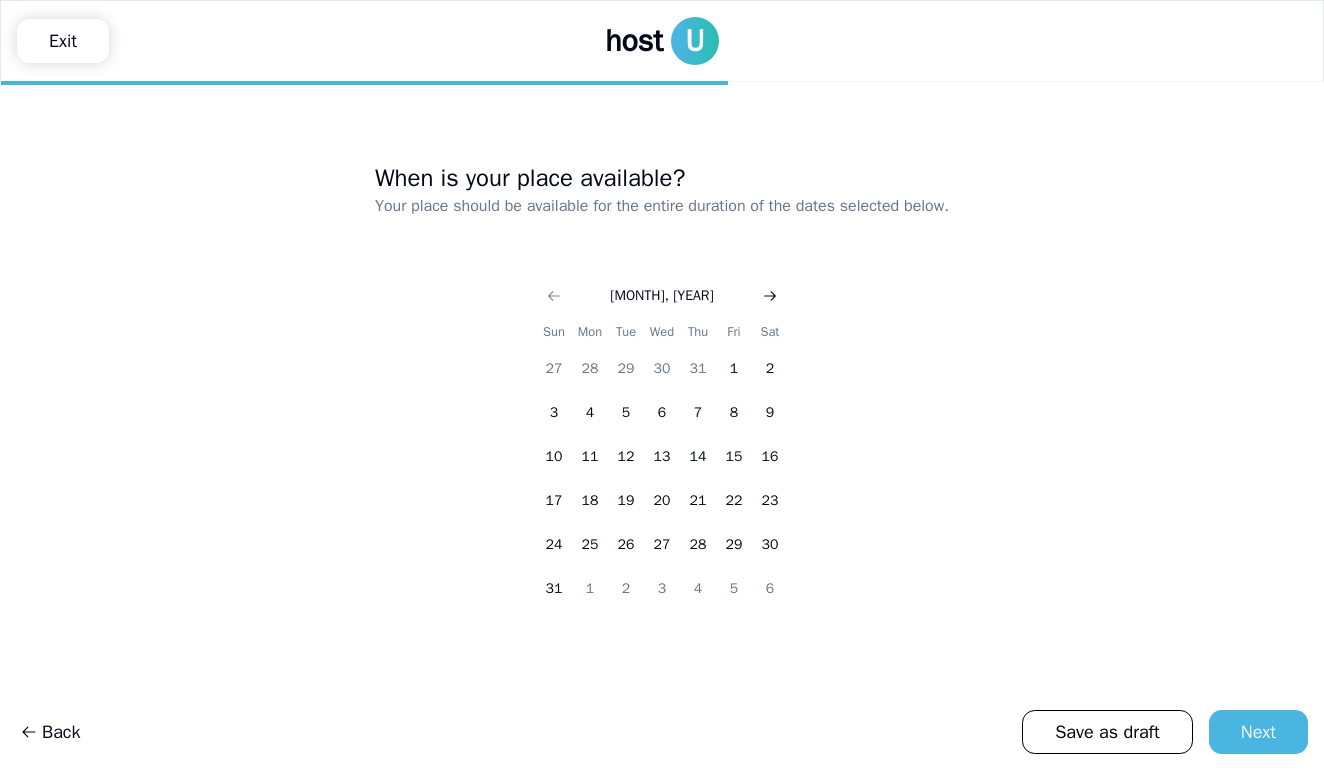 click 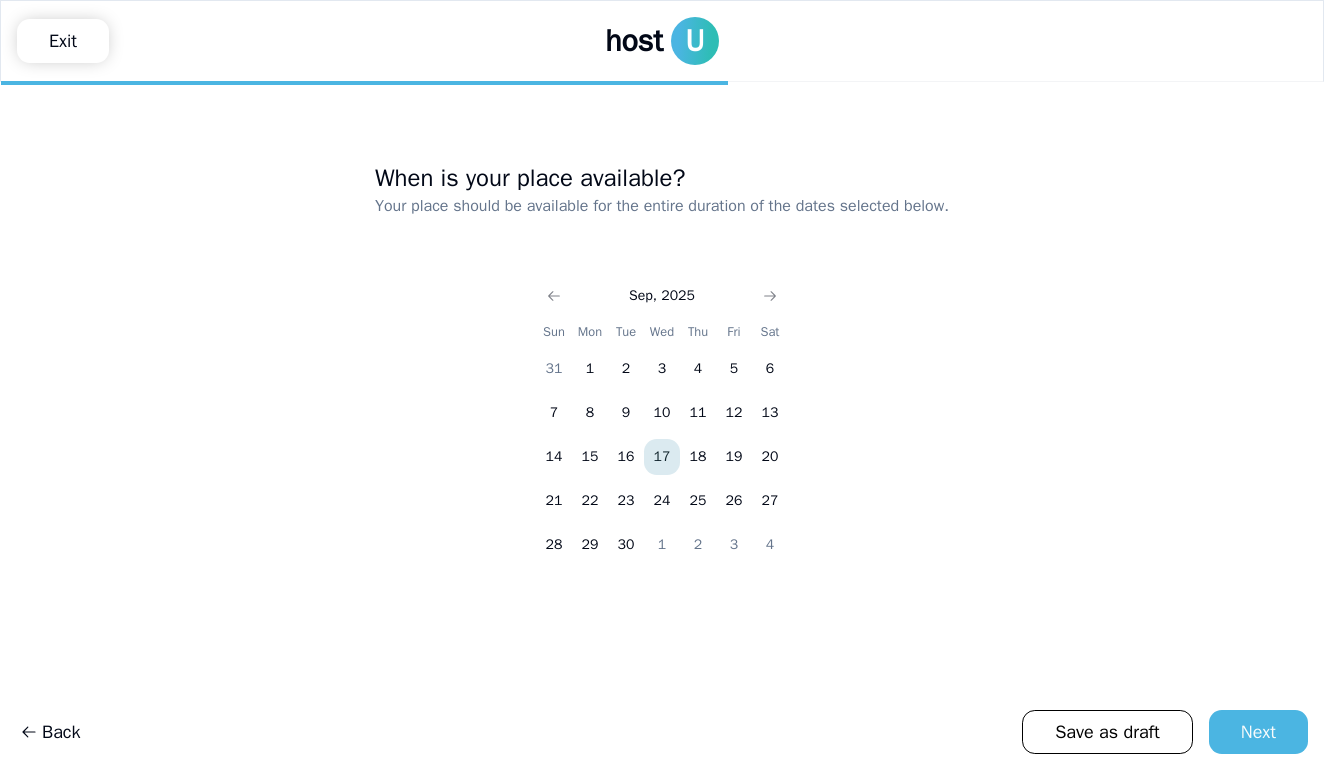 click on "17" at bounding box center (662, 457) 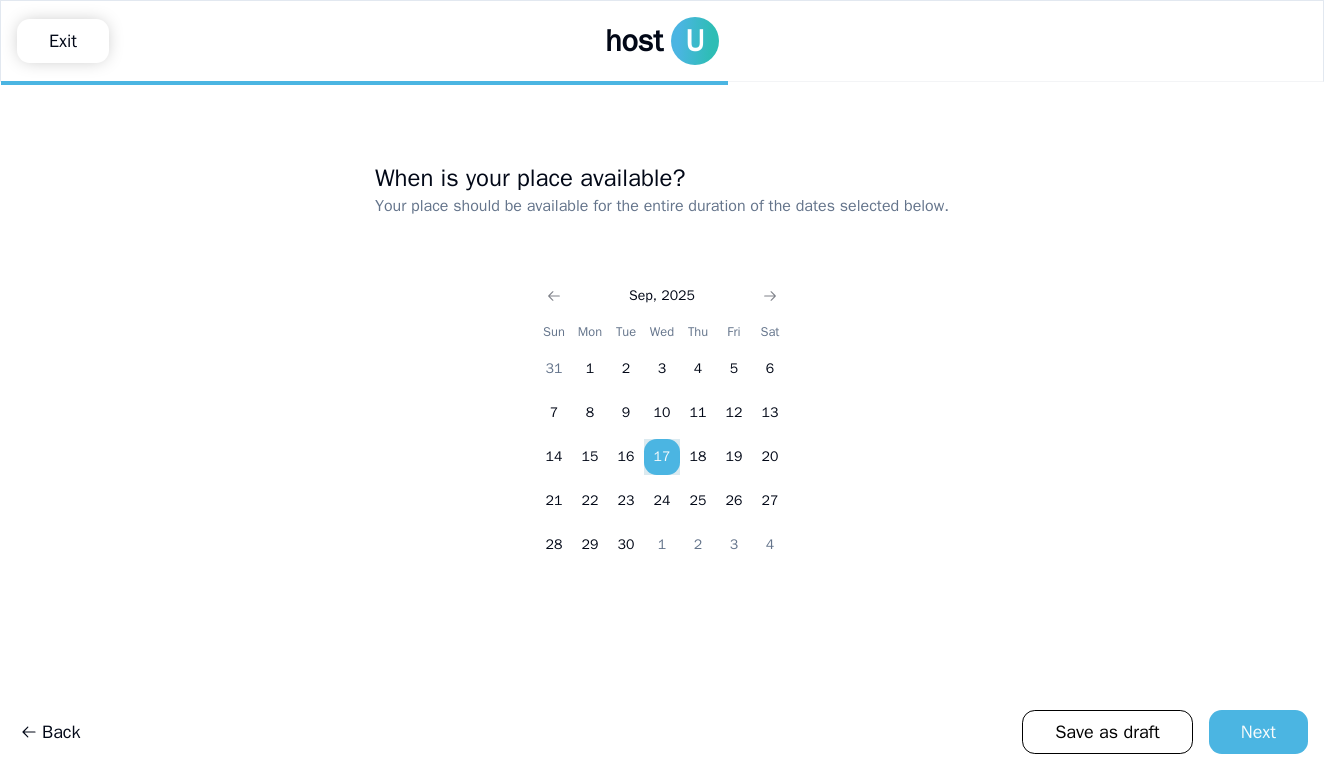 click on "Sep, 2025" at bounding box center (662, 294) 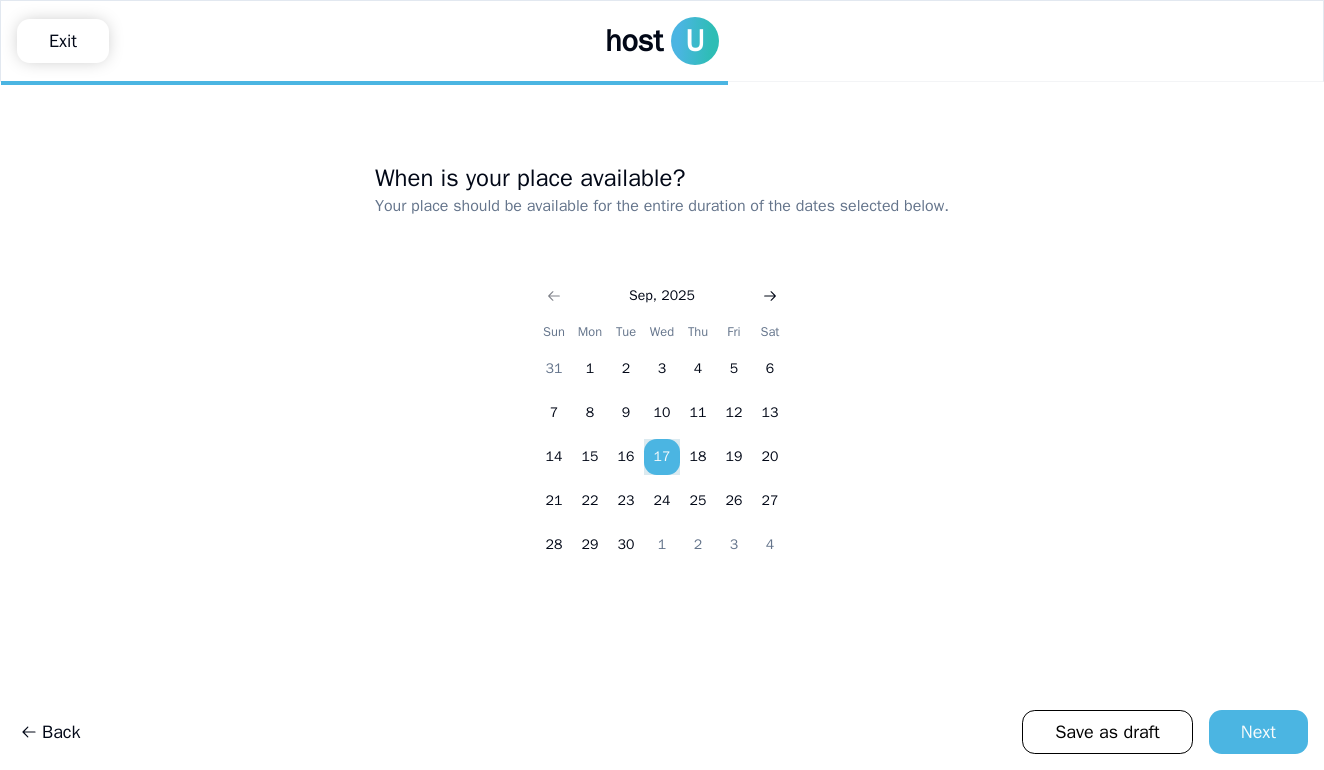 click 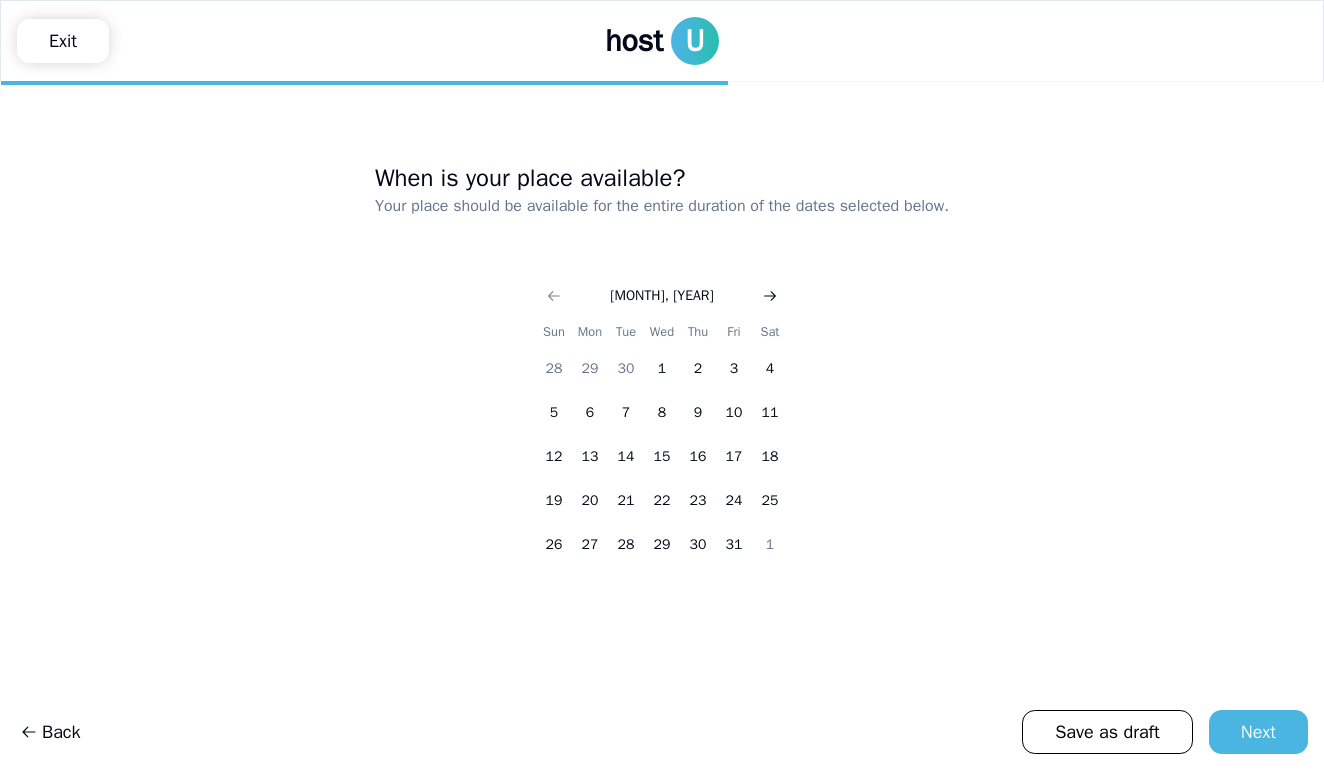 click 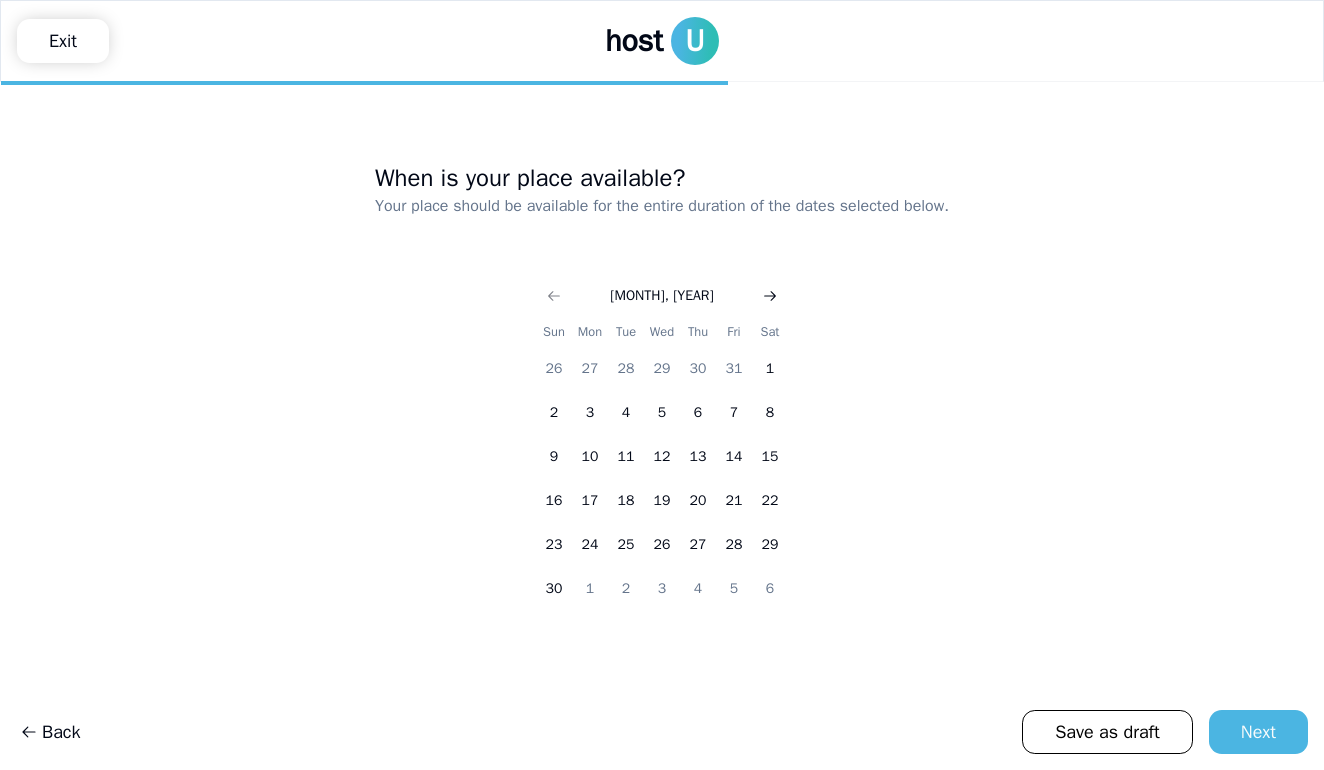 click 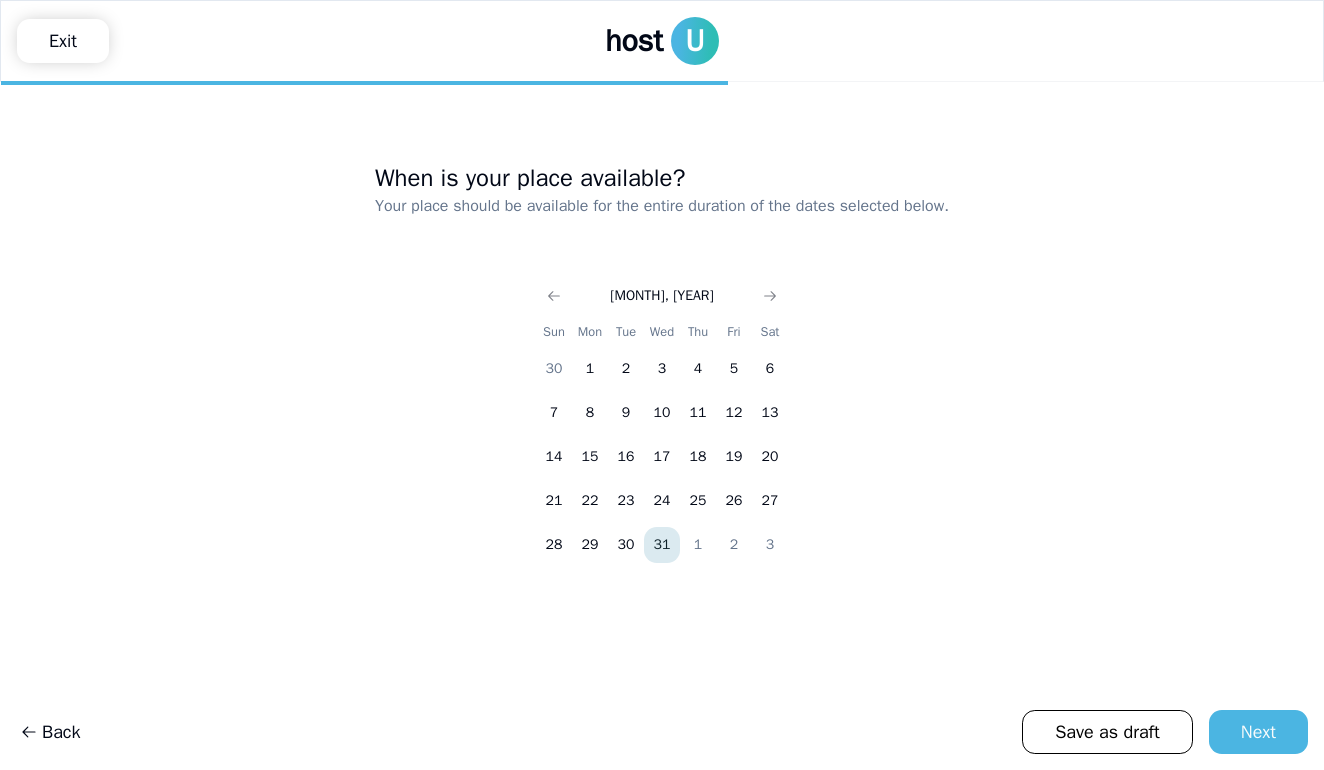 click on "31" at bounding box center (662, 545) 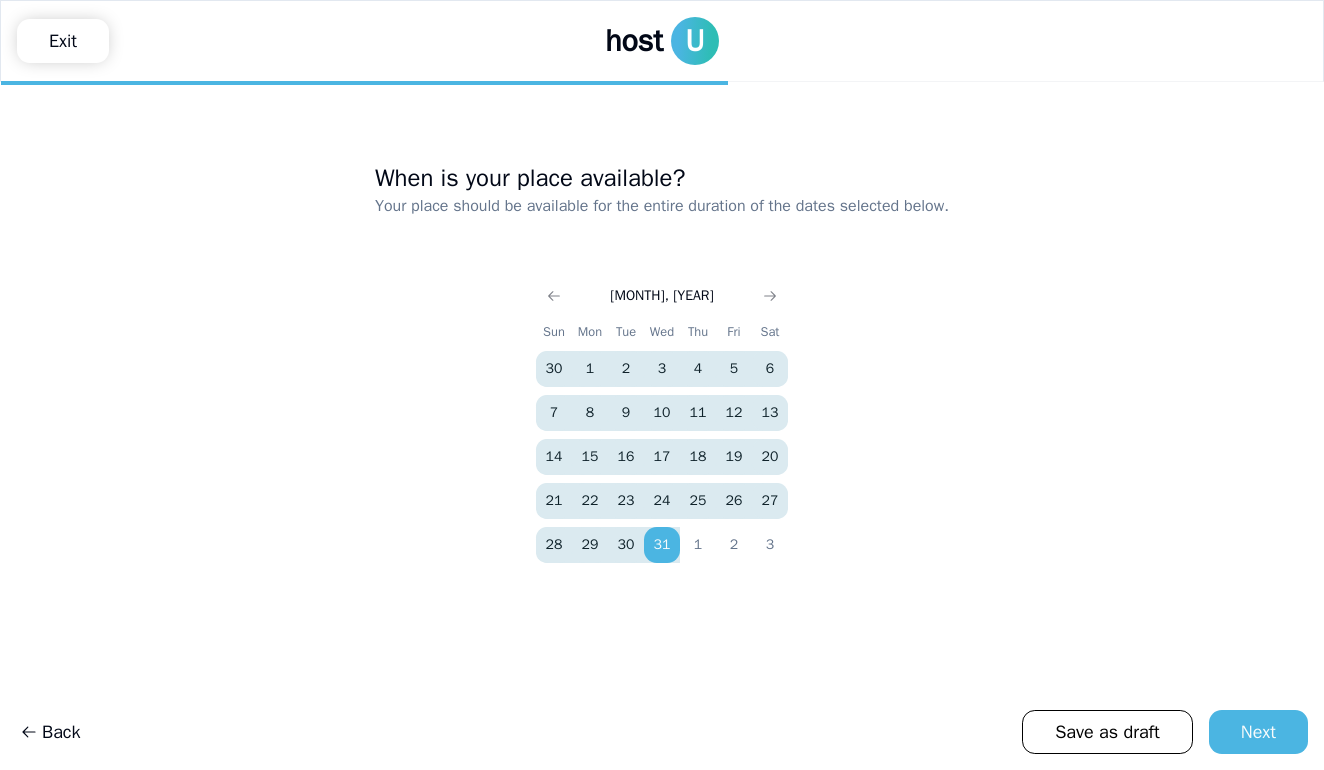 click on "27" at bounding box center (770, 501) 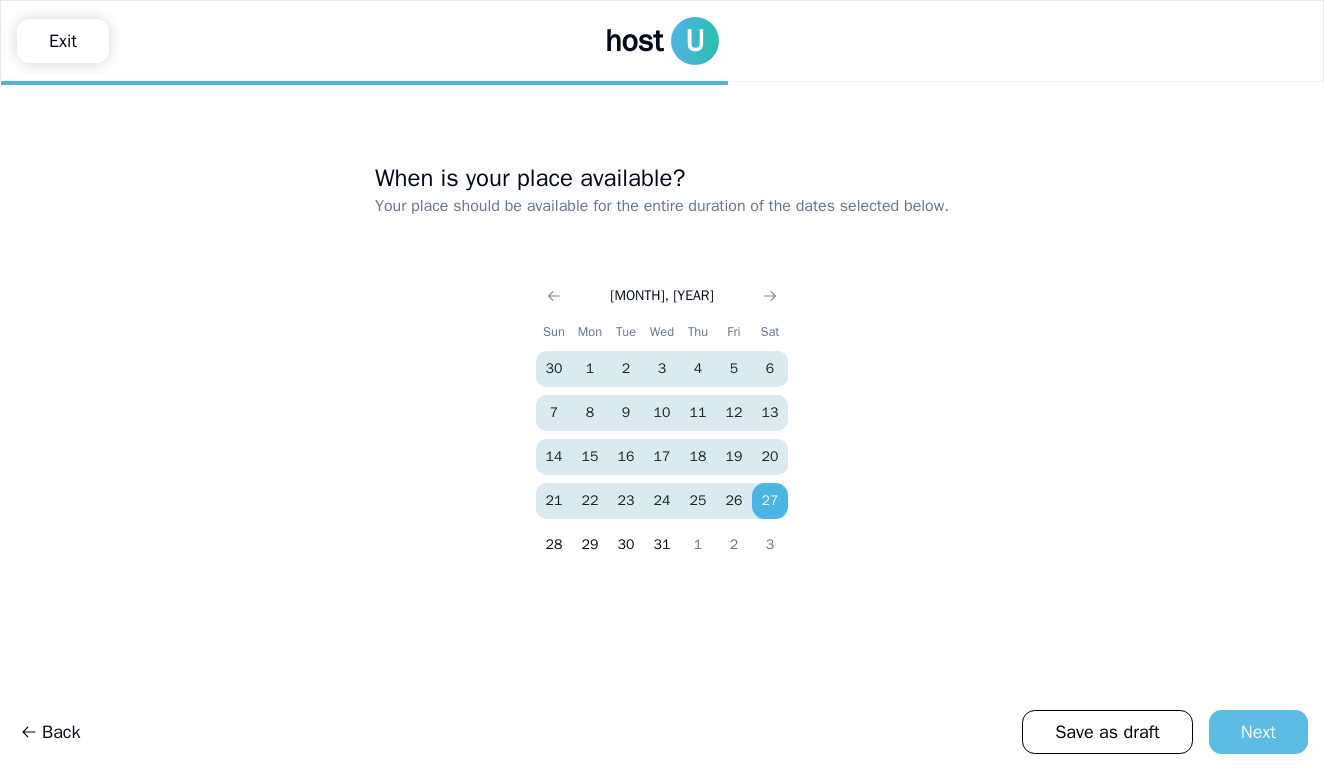 click on "Next" at bounding box center [1258, 732] 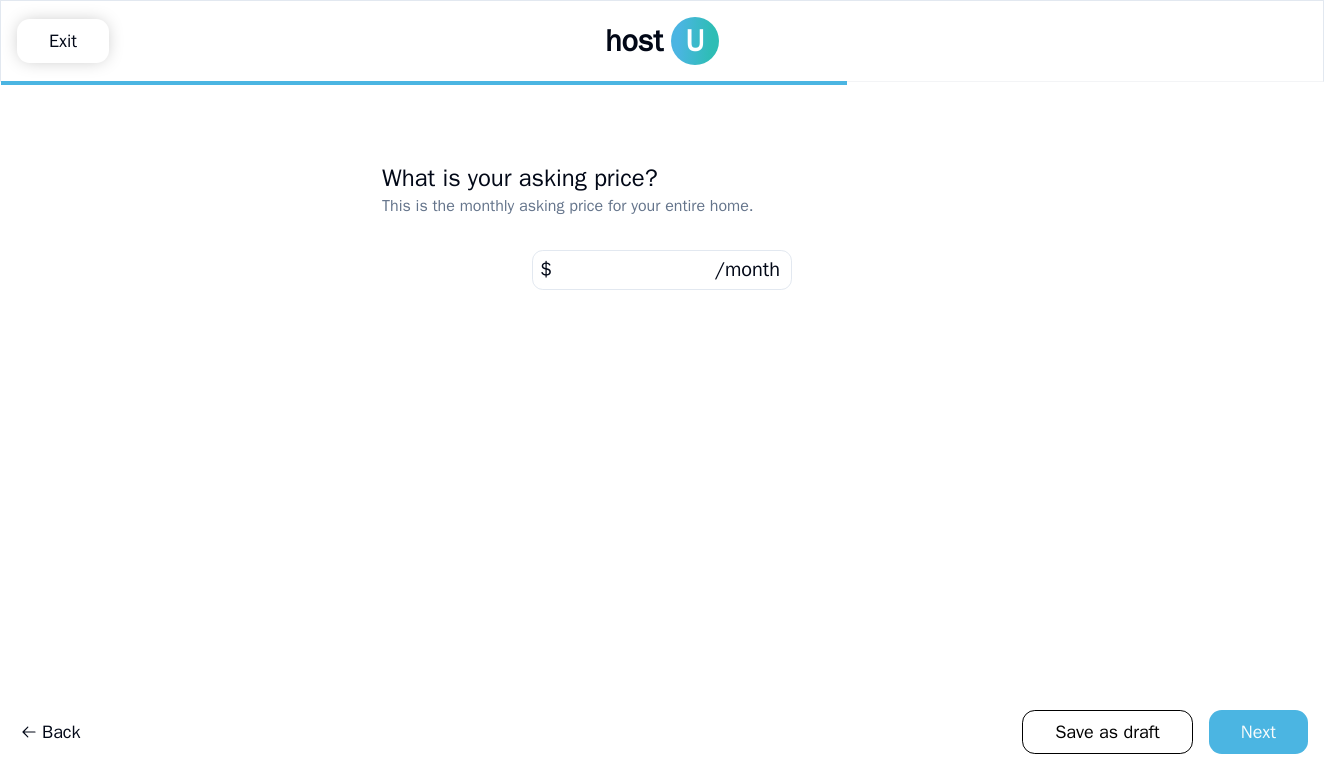 click at bounding box center (662, 270) 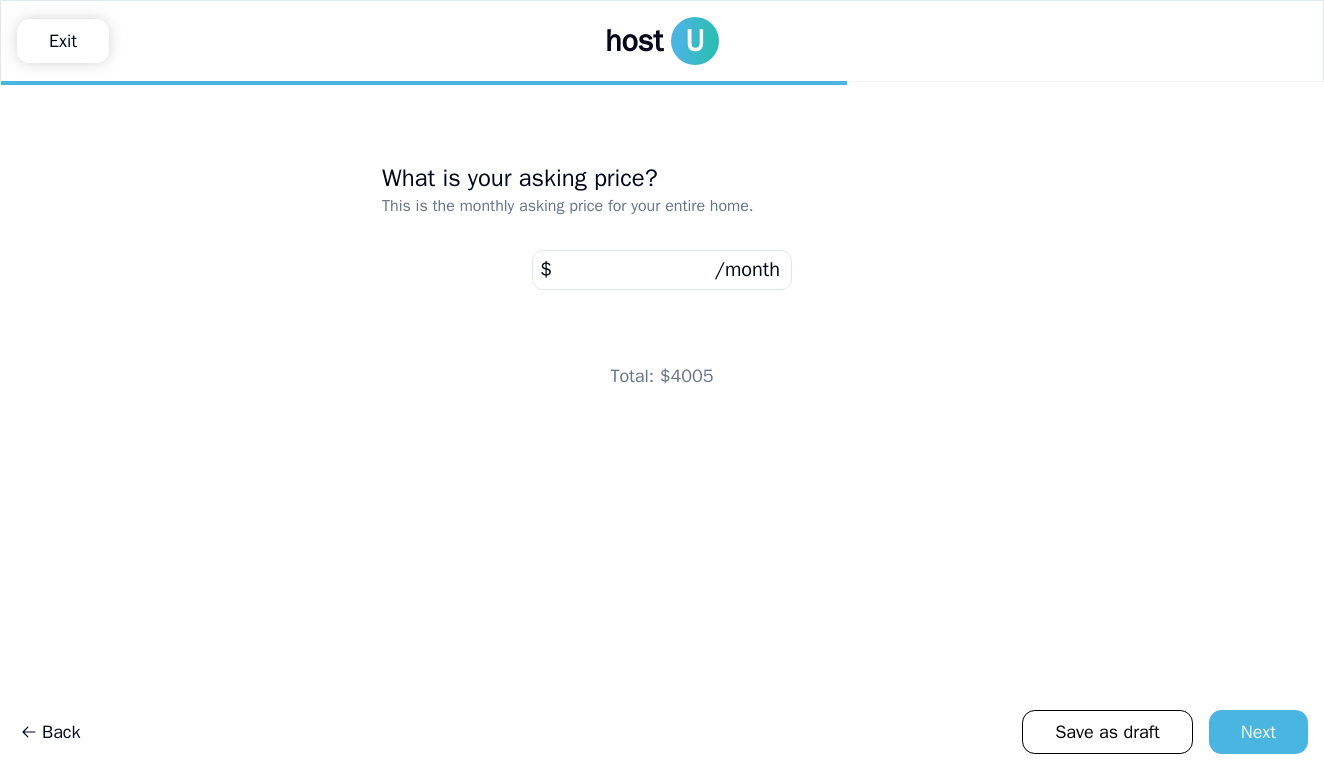 type on "****" 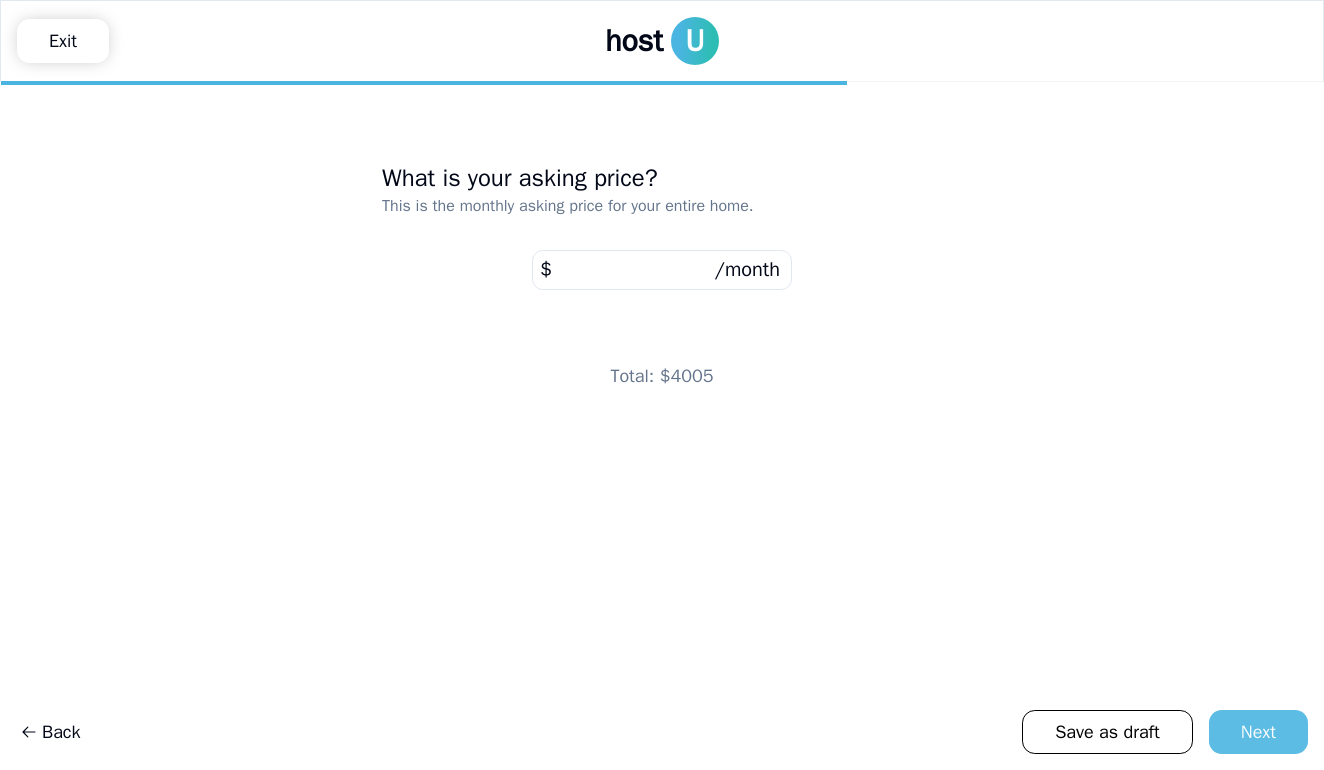 click on "Next" at bounding box center (1258, 732) 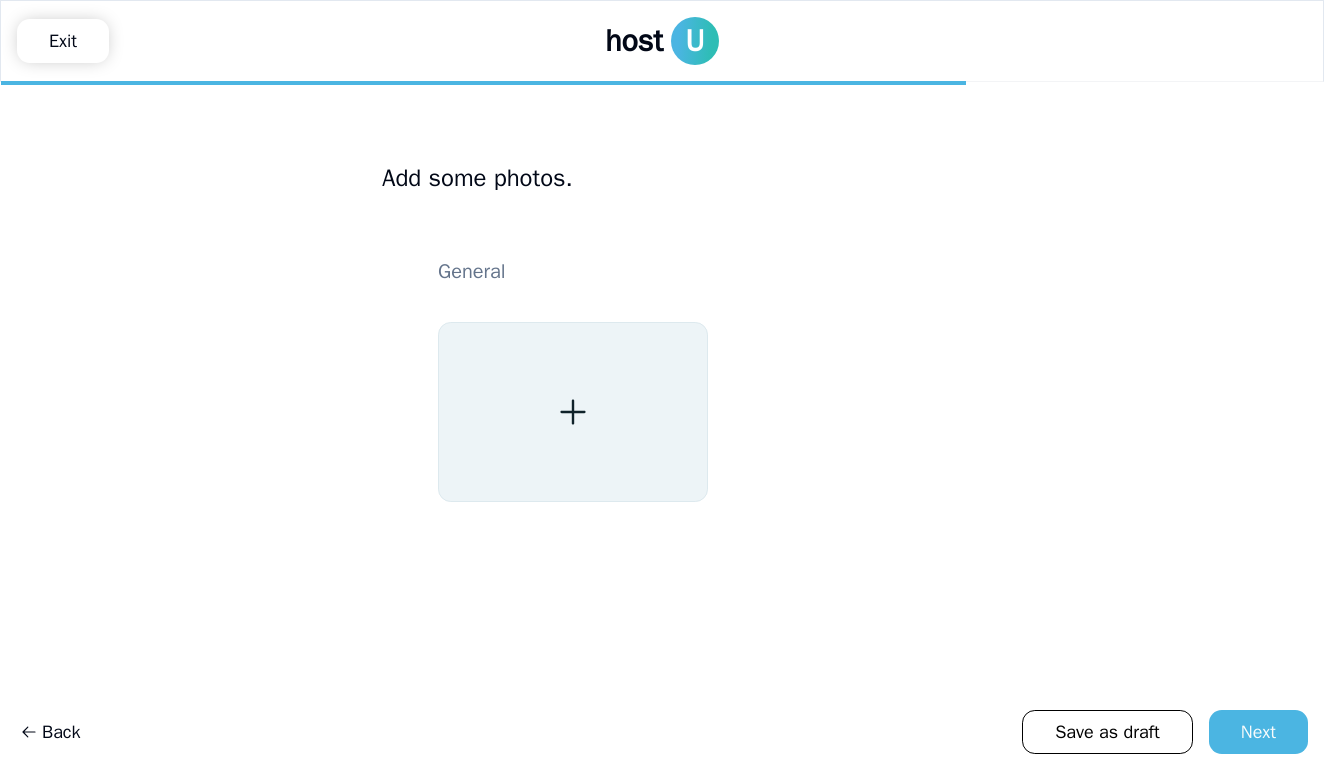 click at bounding box center (573, 412) 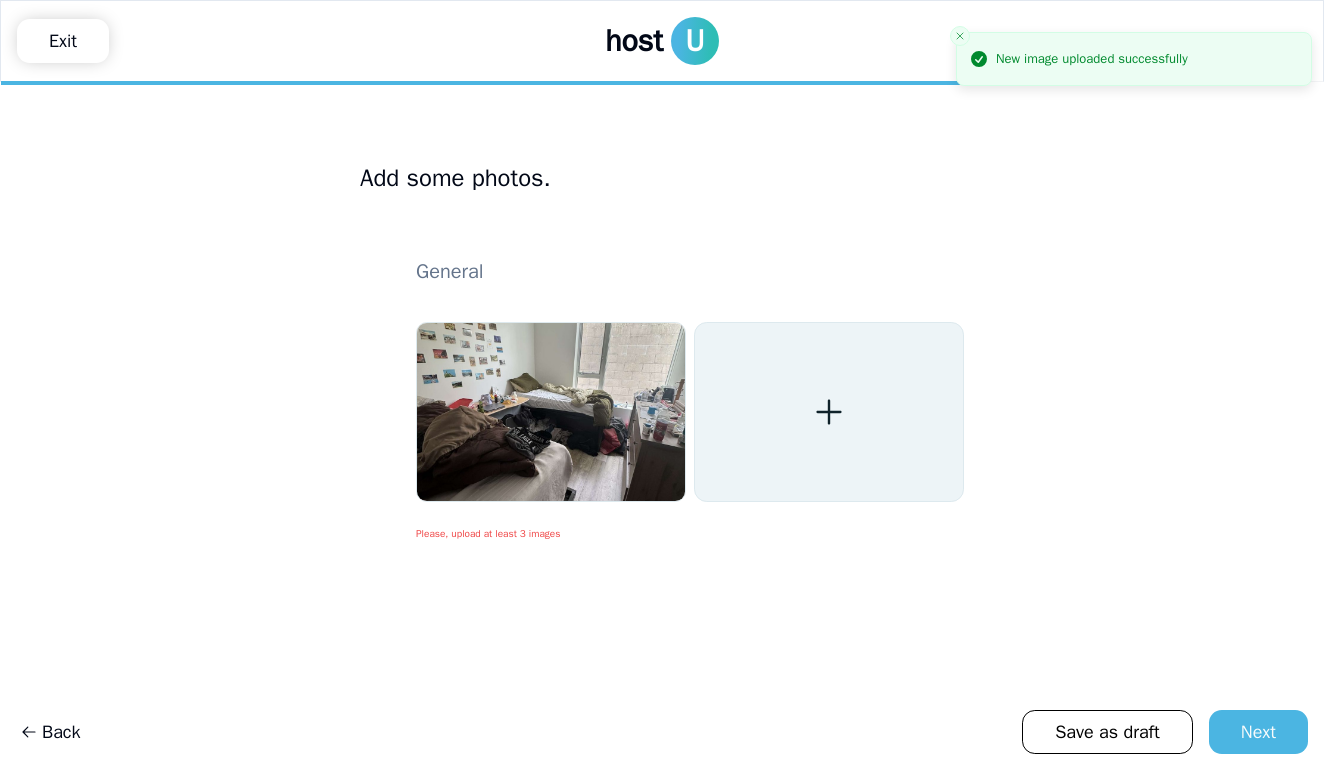 click 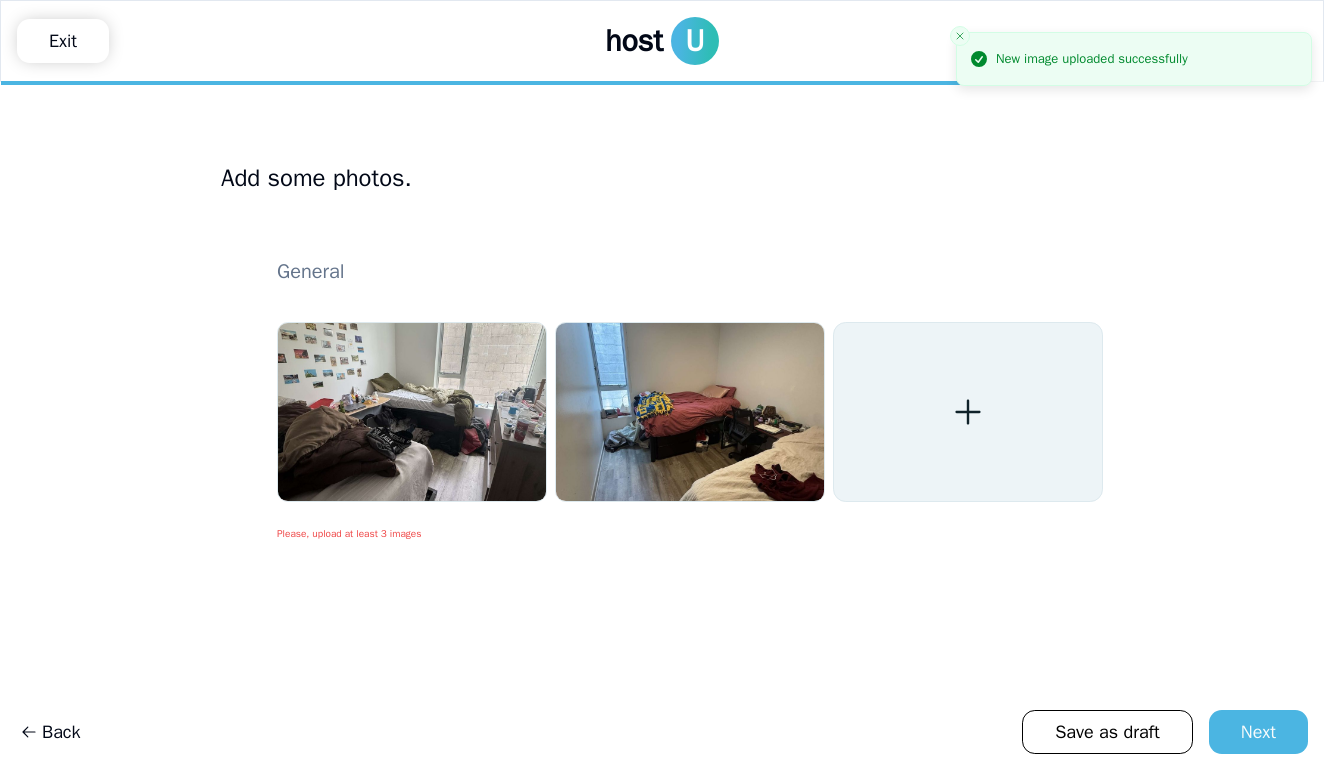 click at bounding box center [968, 412] 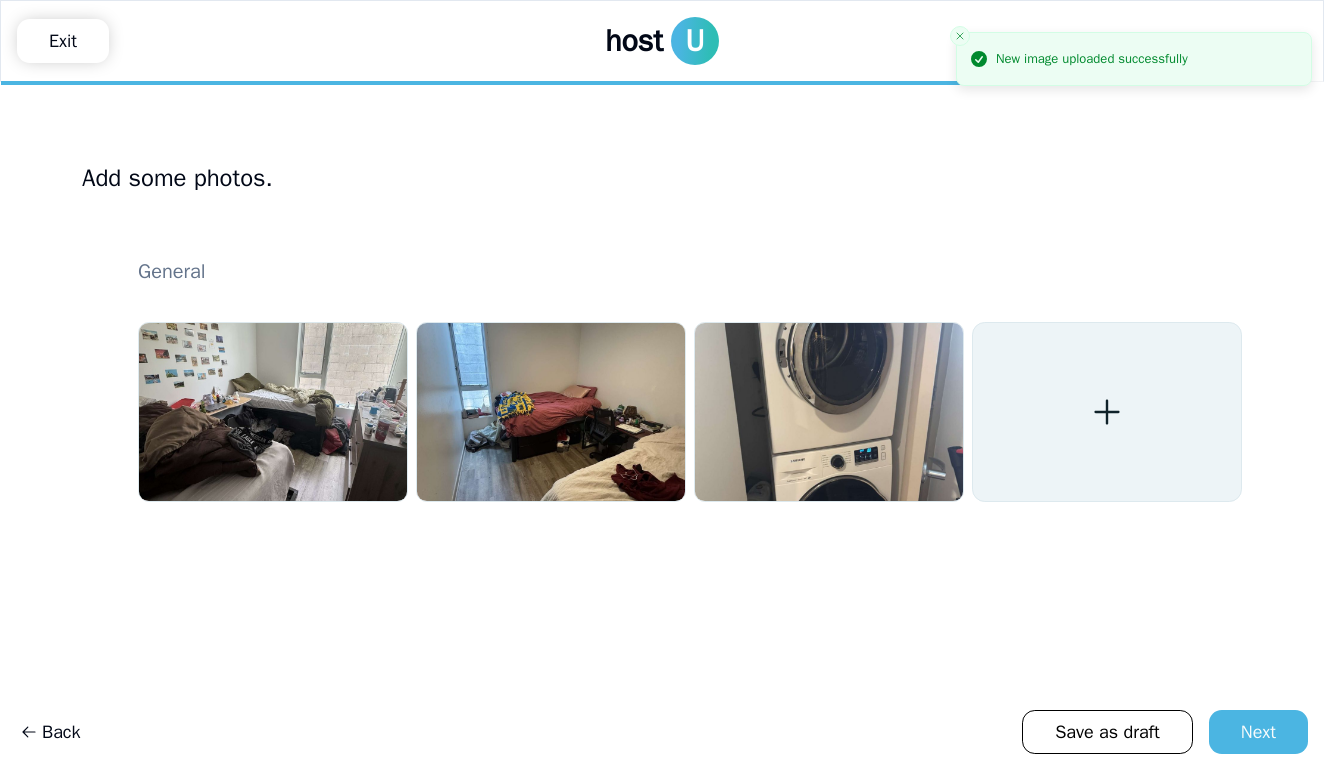 click at bounding box center [1107, 412] 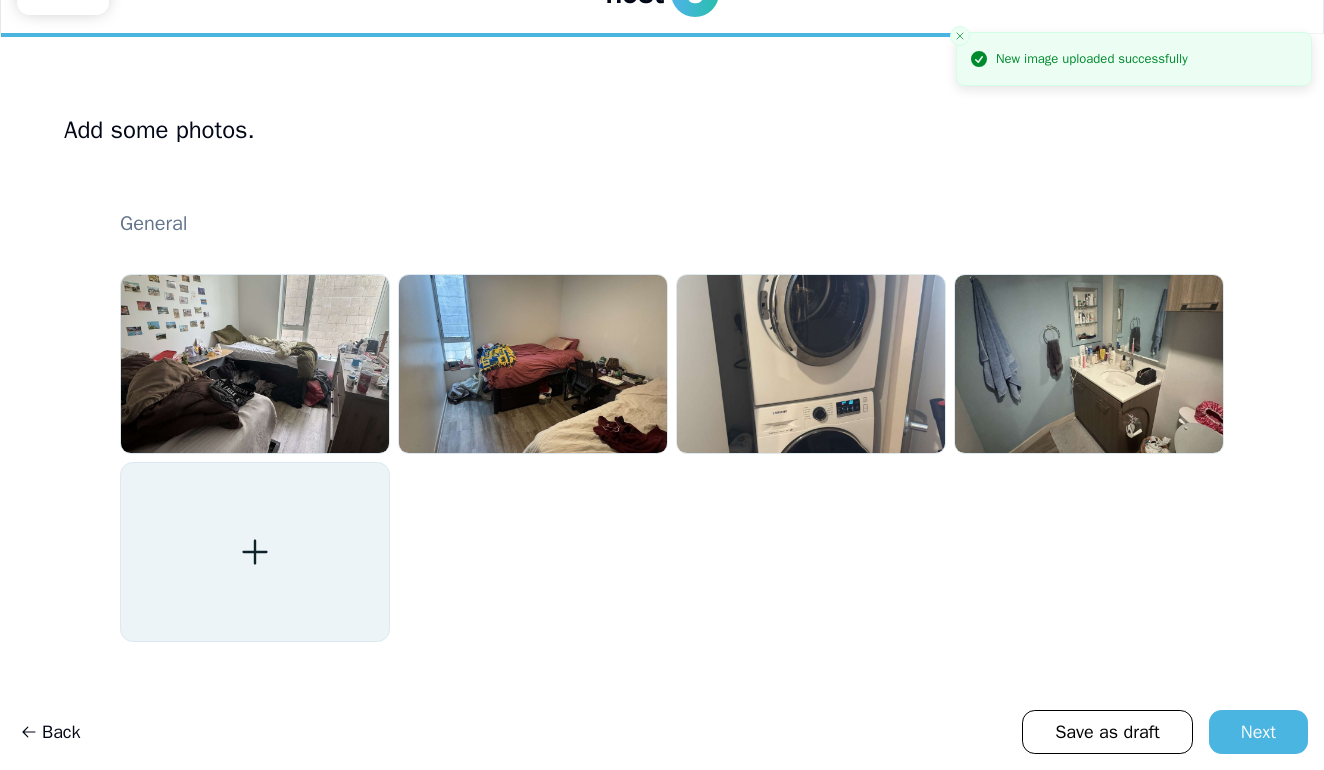 scroll, scrollTop: 48, scrollLeft: 0, axis: vertical 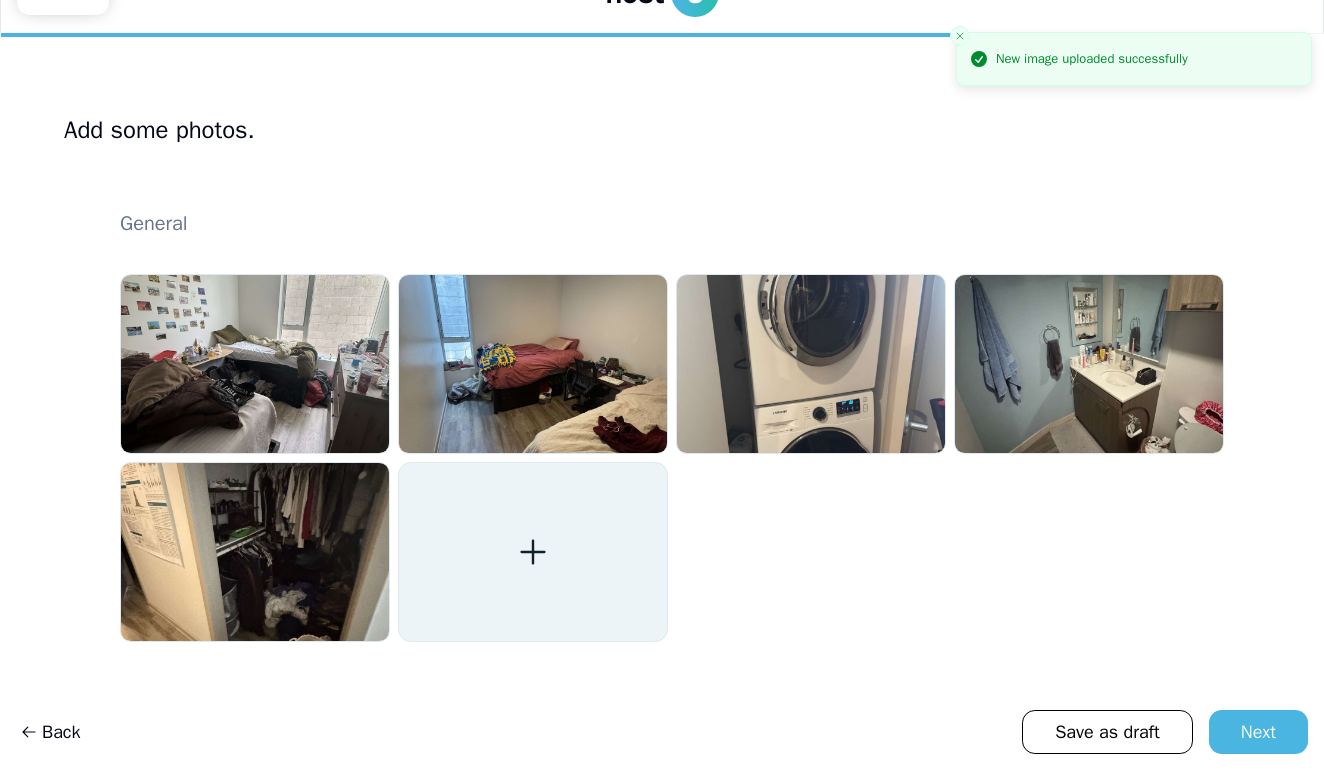 click at bounding box center [533, 552] 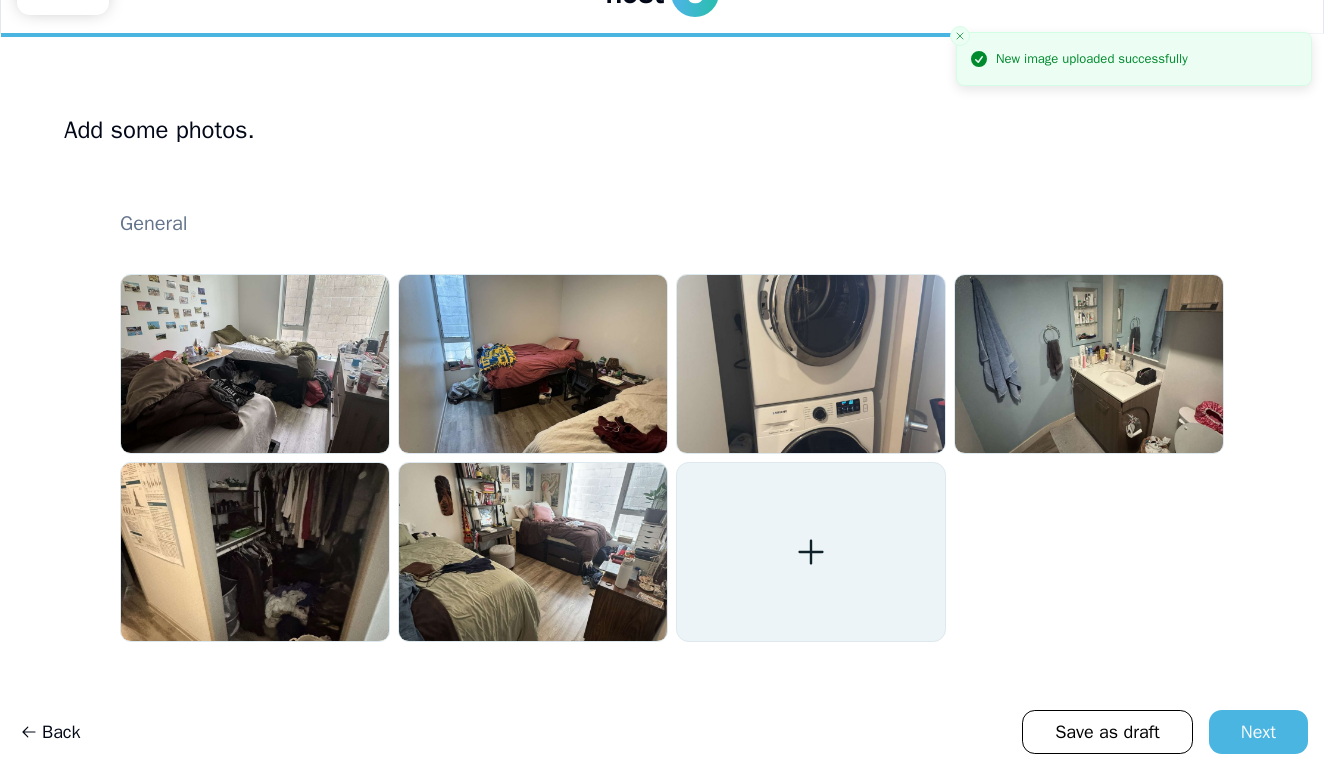 click 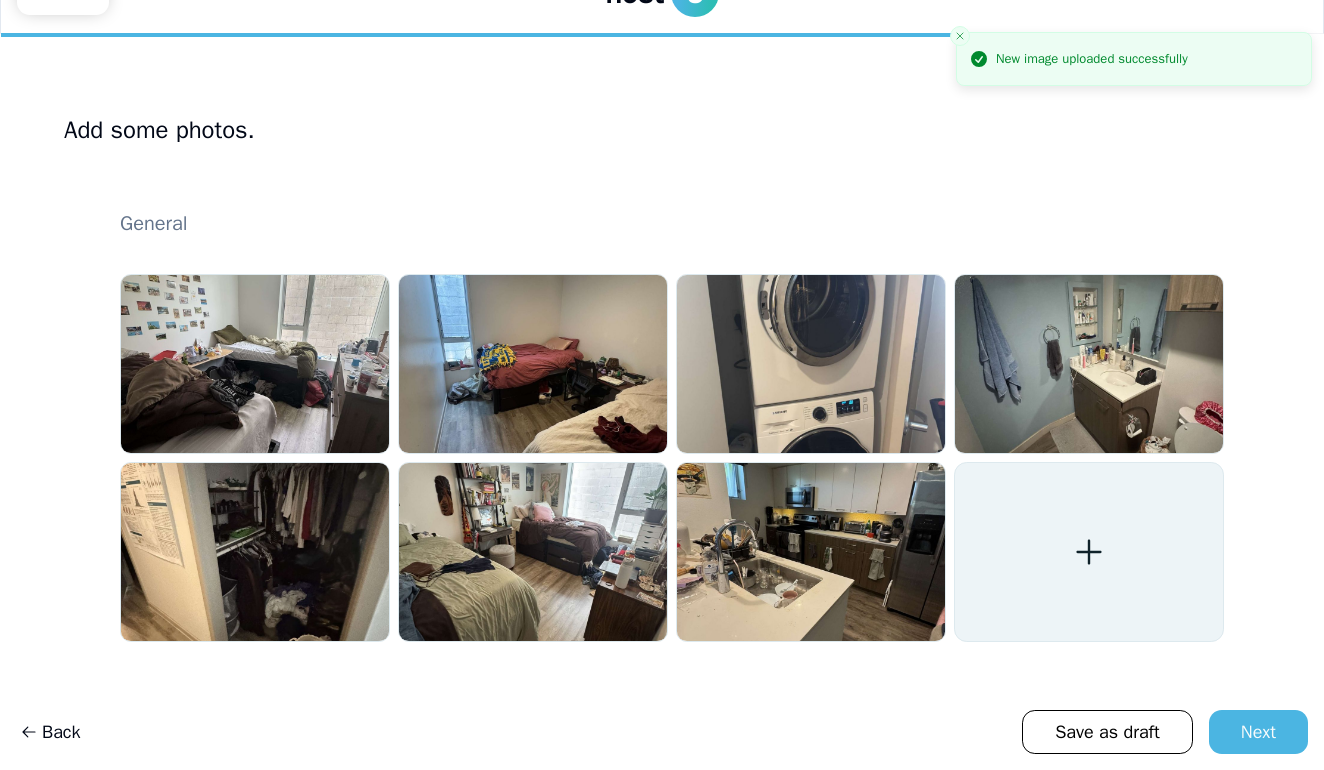 click at bounding box center (1089, 552) 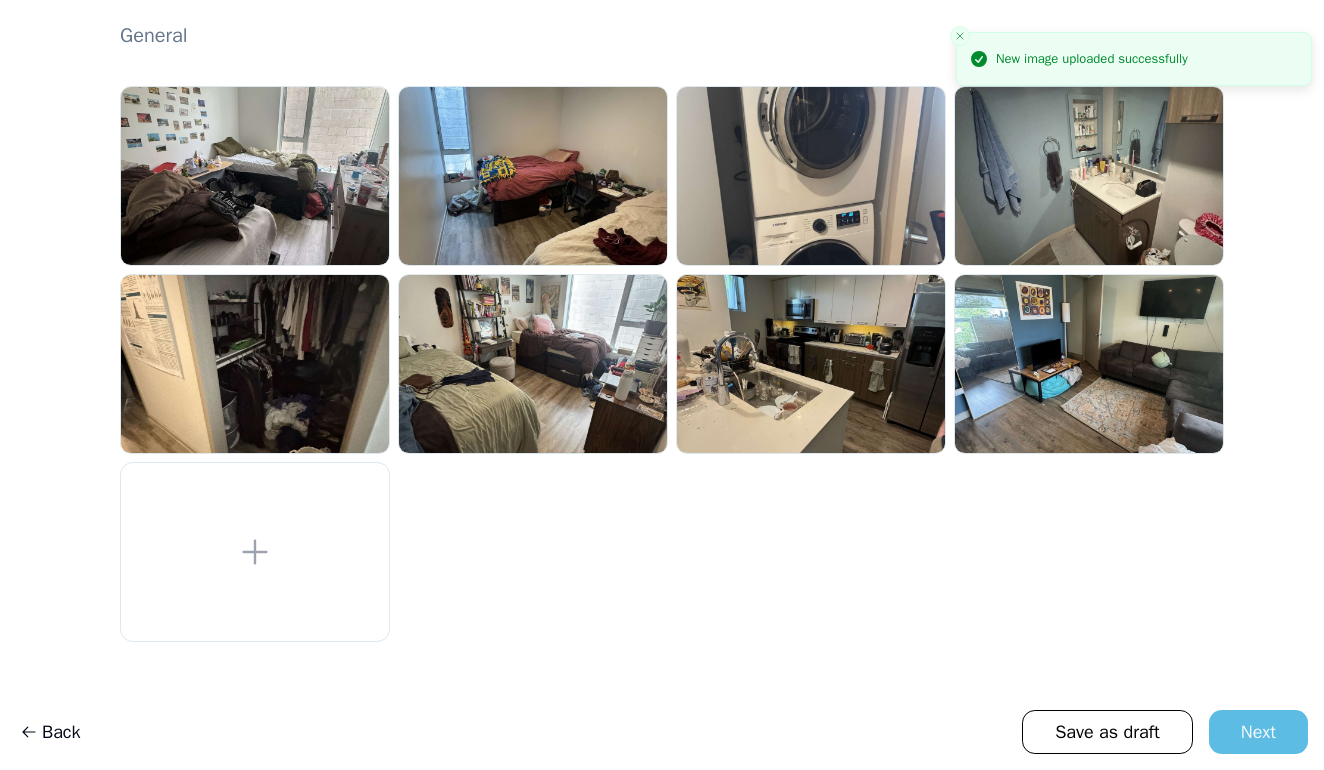 scroll, scrollTop: 236, scrollLeft: 0, axis: vertical 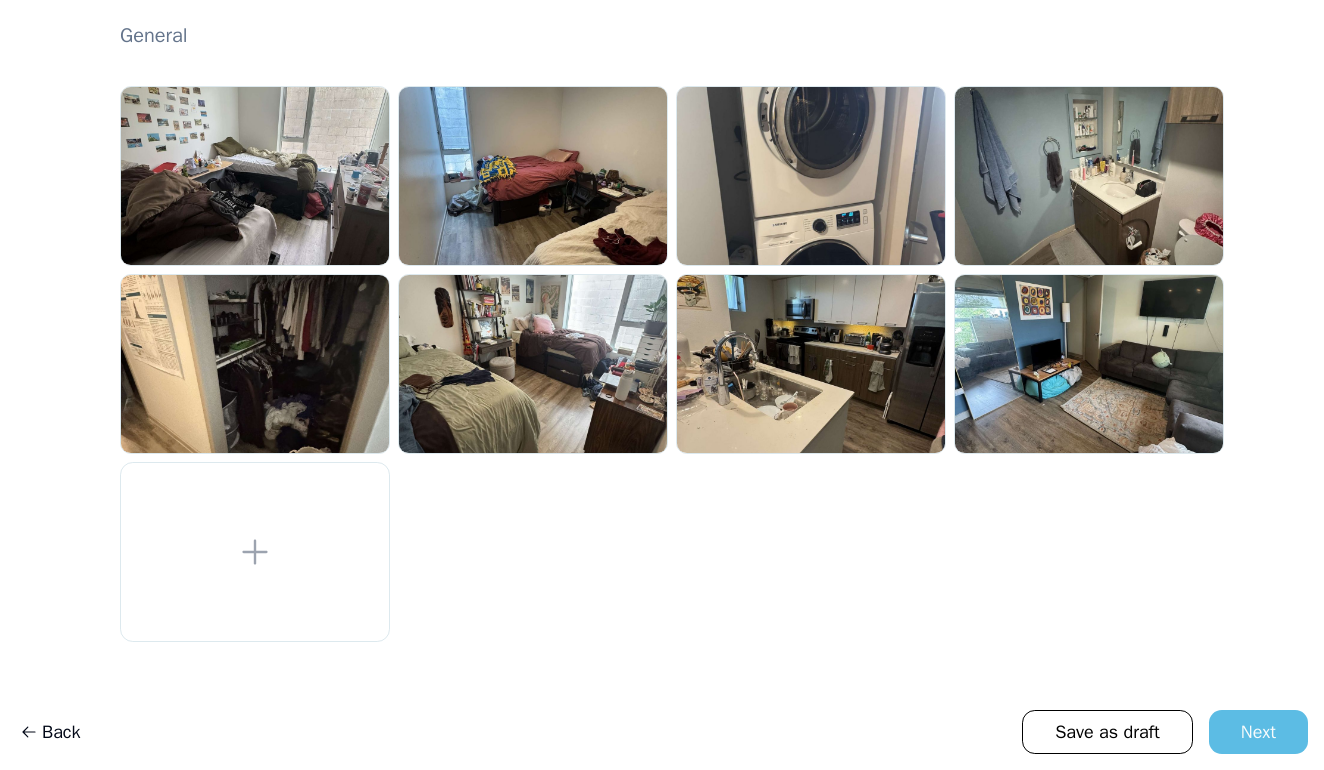 click on "Next" at bounding box center [1258, 732] 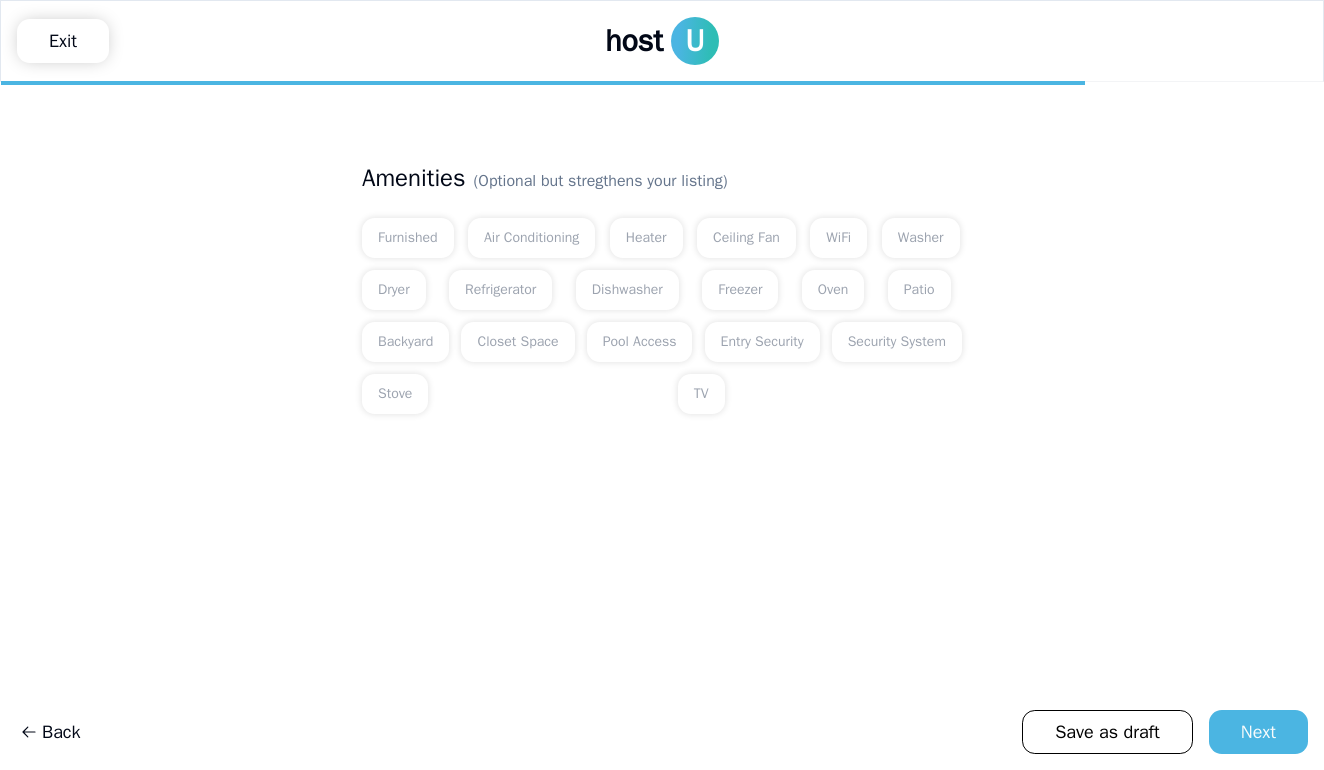 scroll, scrollTop: 0, scrollLeft: 0, axis: both 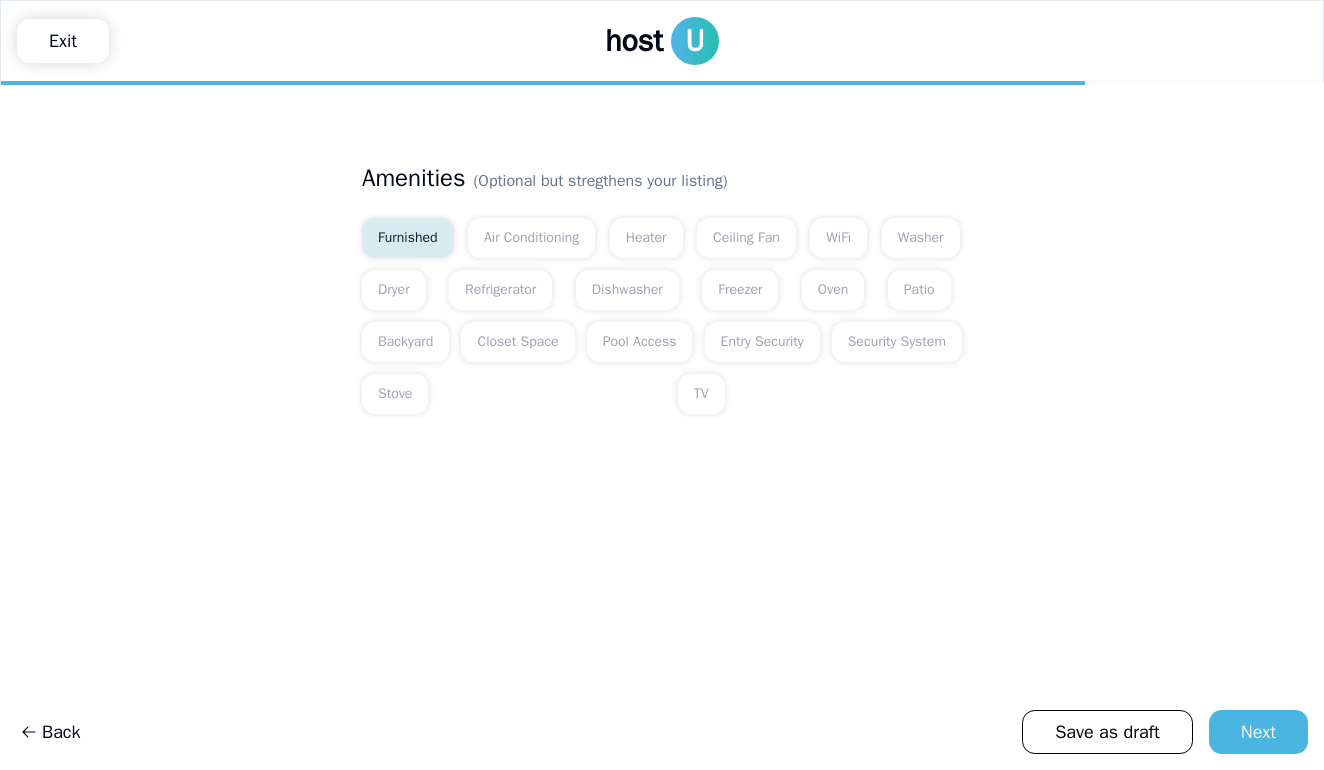 click on "Furnished" at bounding box center (408, 238) 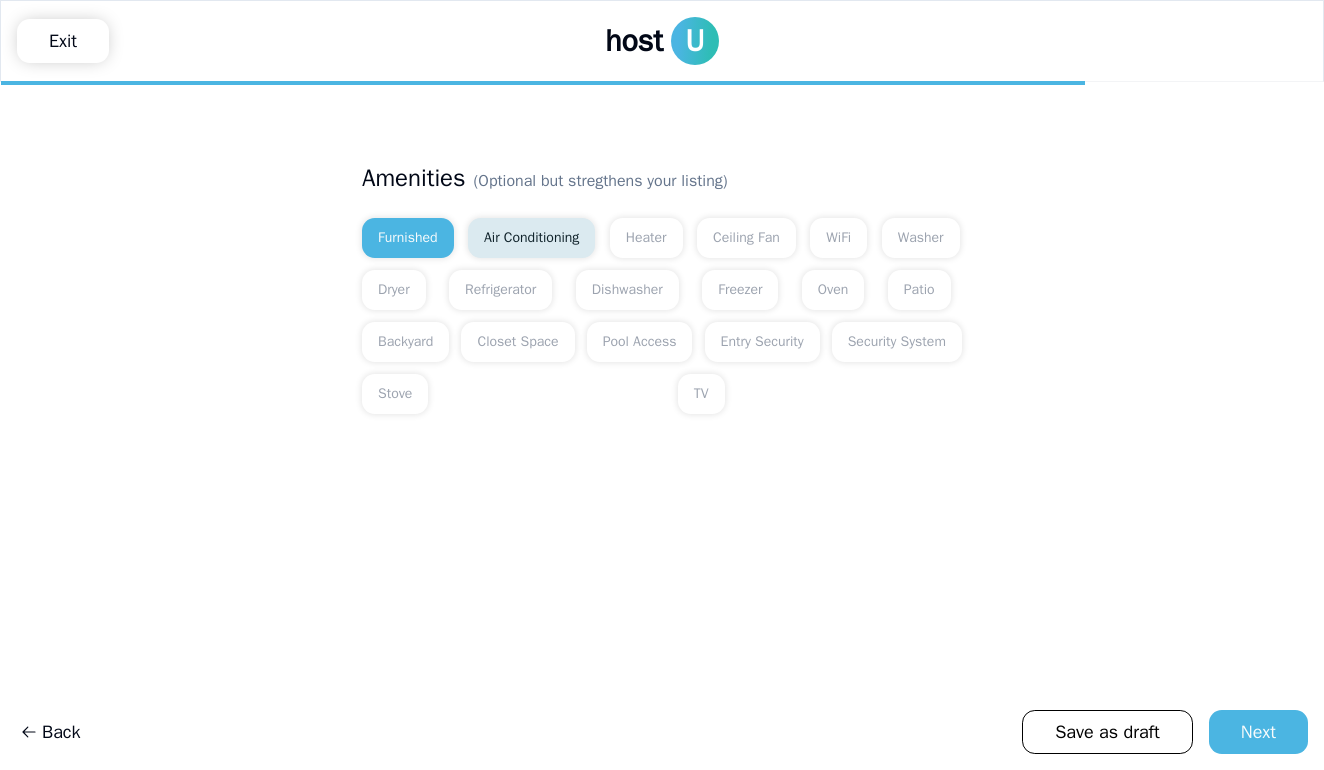 click on "Air Conditioning" at bounding box center [531, 238] 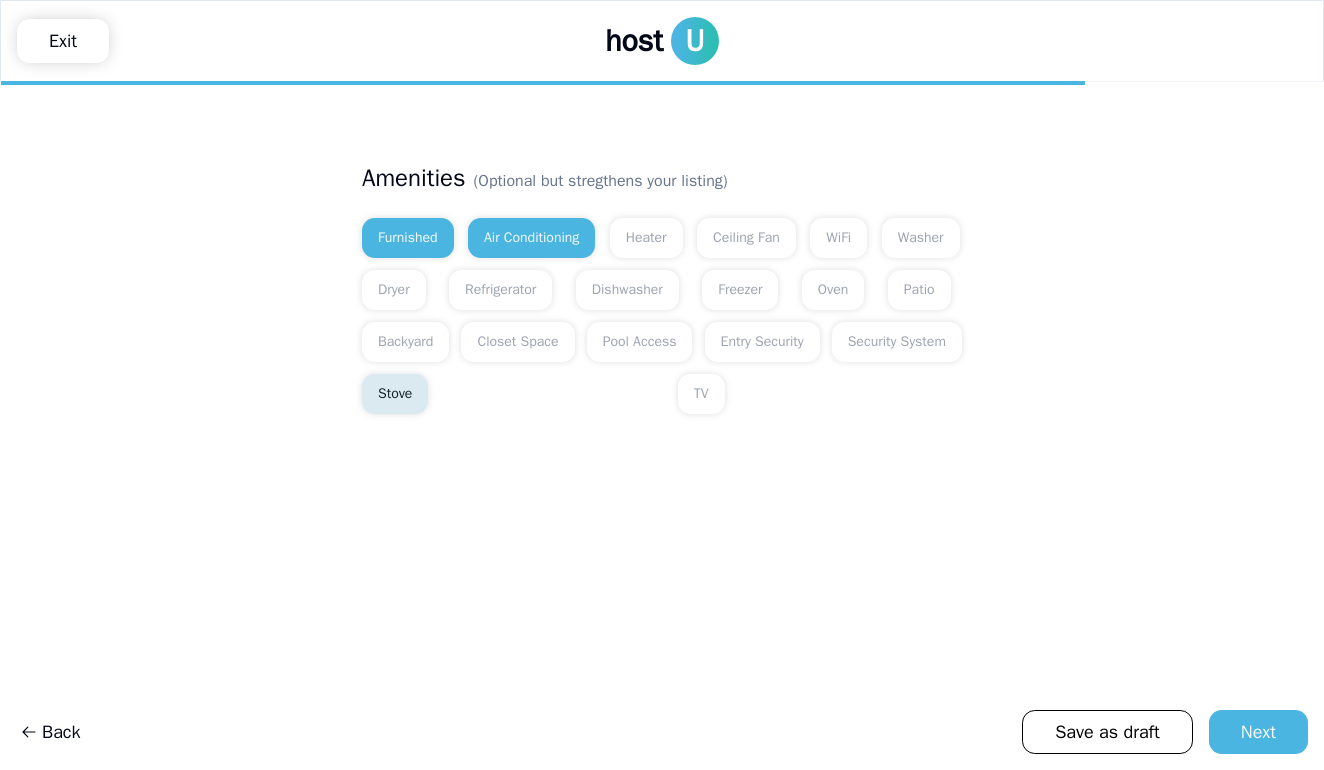 click on "Stove" at bounding box center (395, 394) 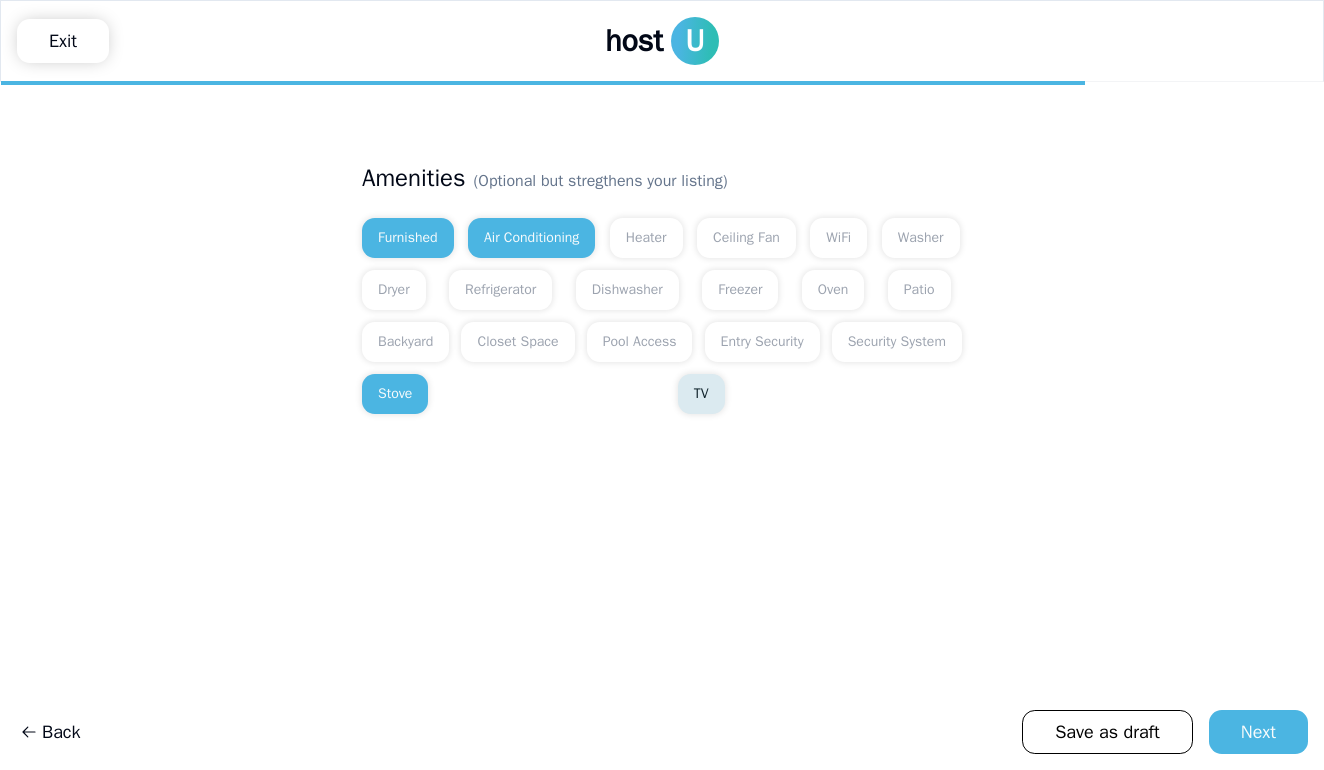 click on "TV" at bounding box center (701, 394) 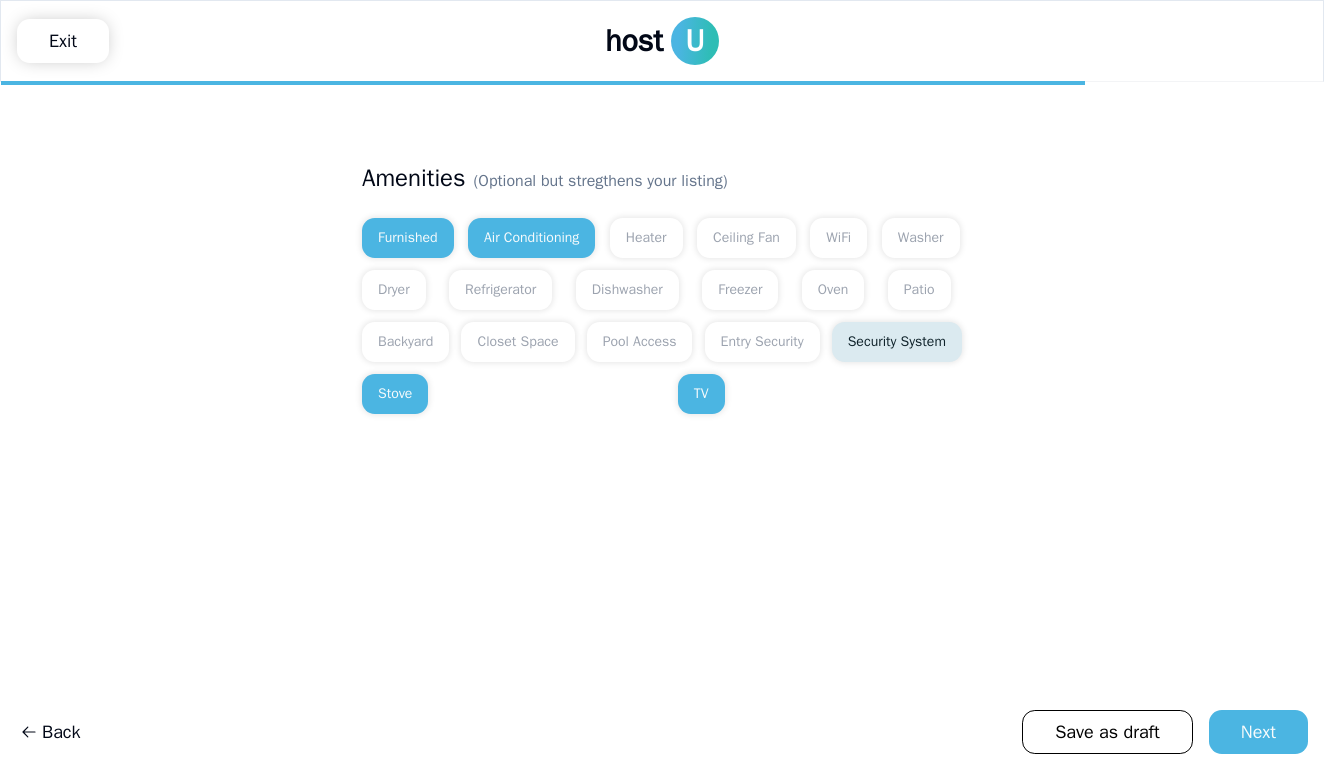 click on "Security System" at bounding box center [897, 342] 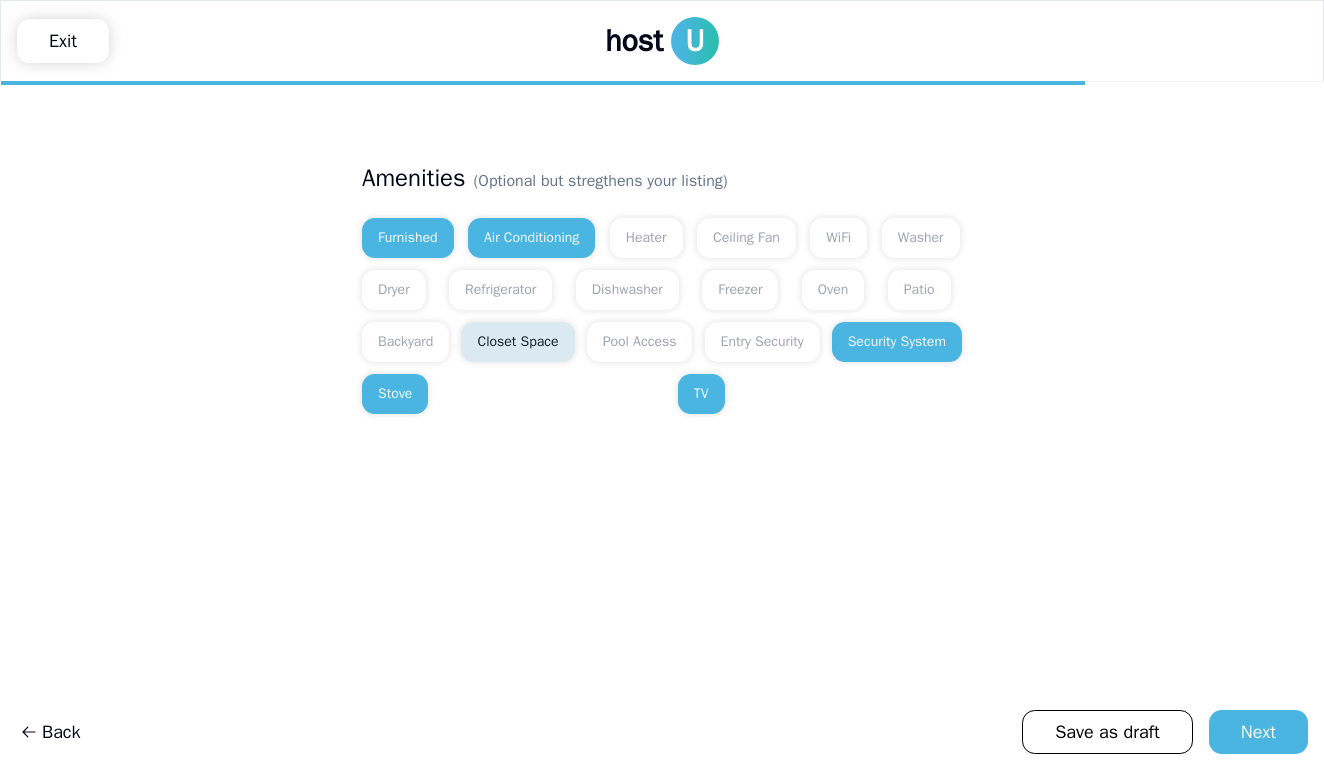 click on "Closet Space" at bounding box center (517, 342) 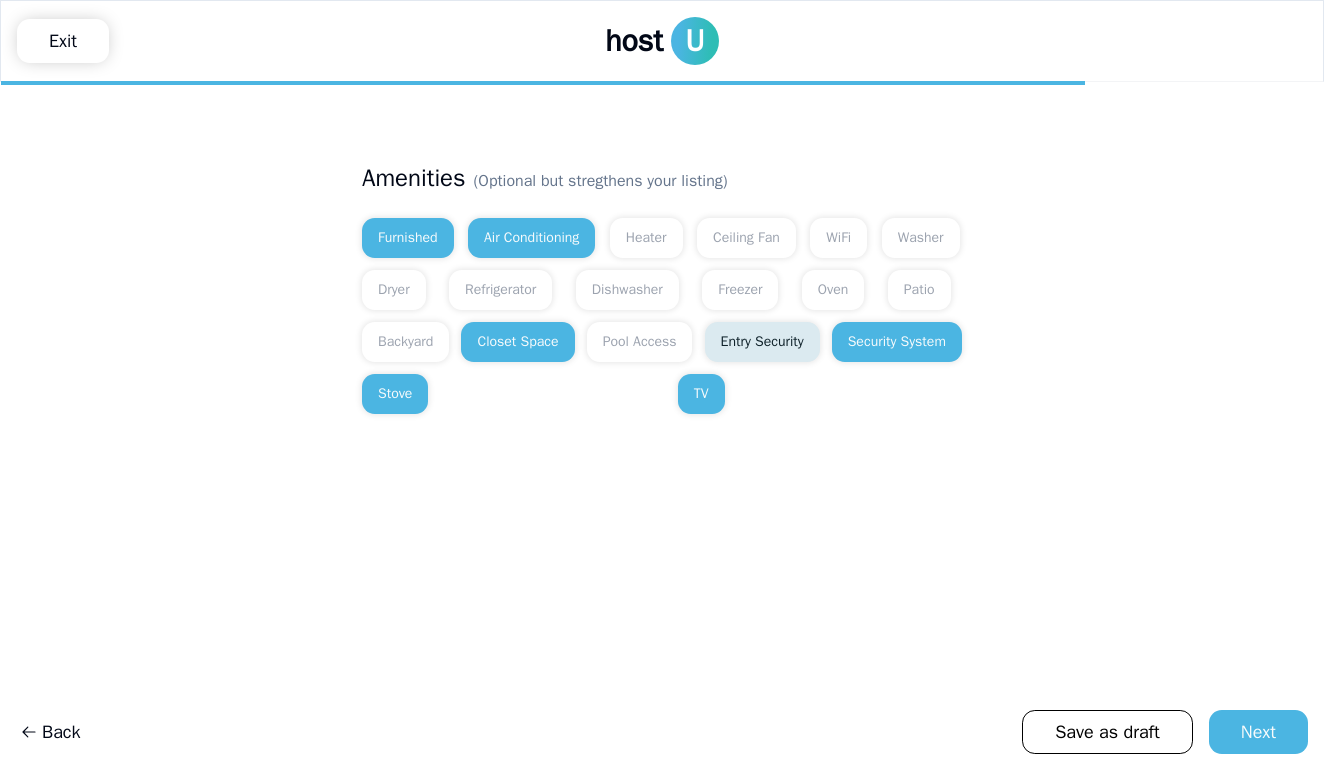 click on "Entry Security" at bounding box center [762, 342] 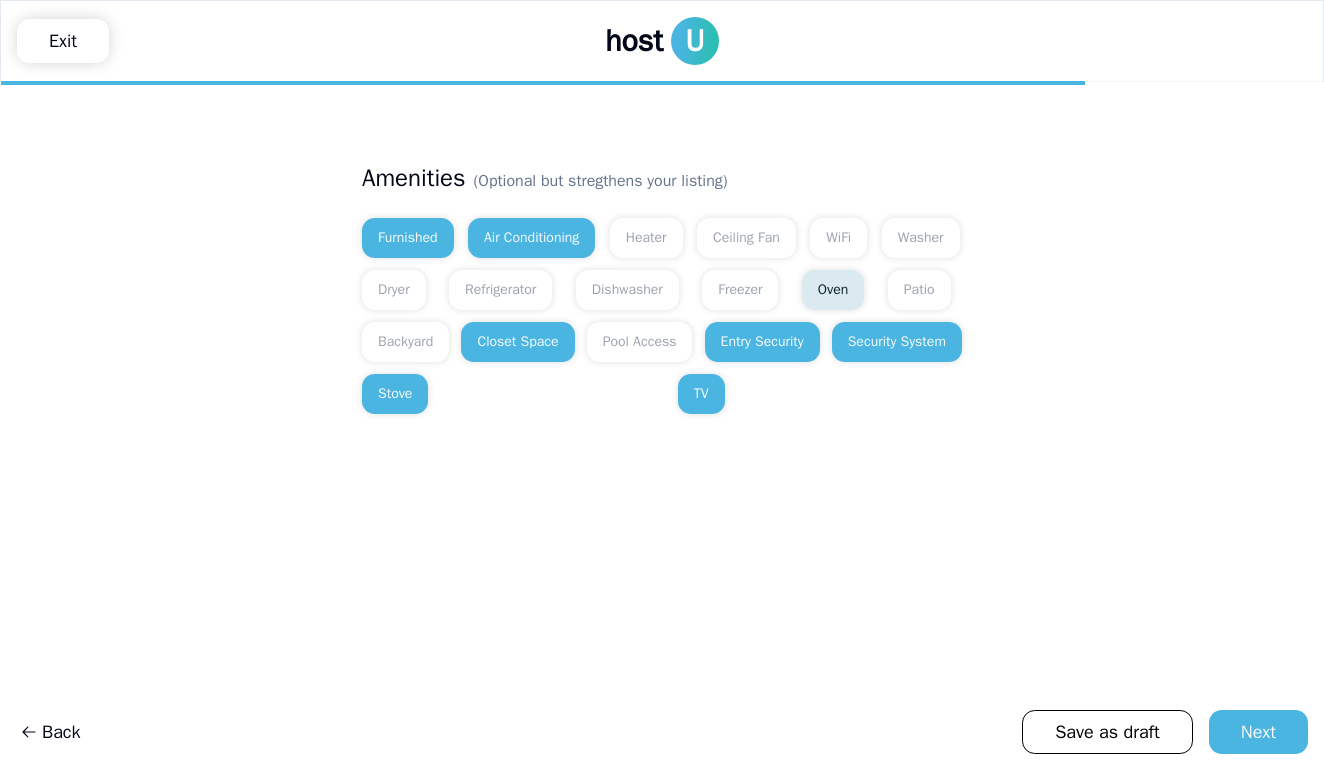 click on "Oven" at bounding box center (833, 290) 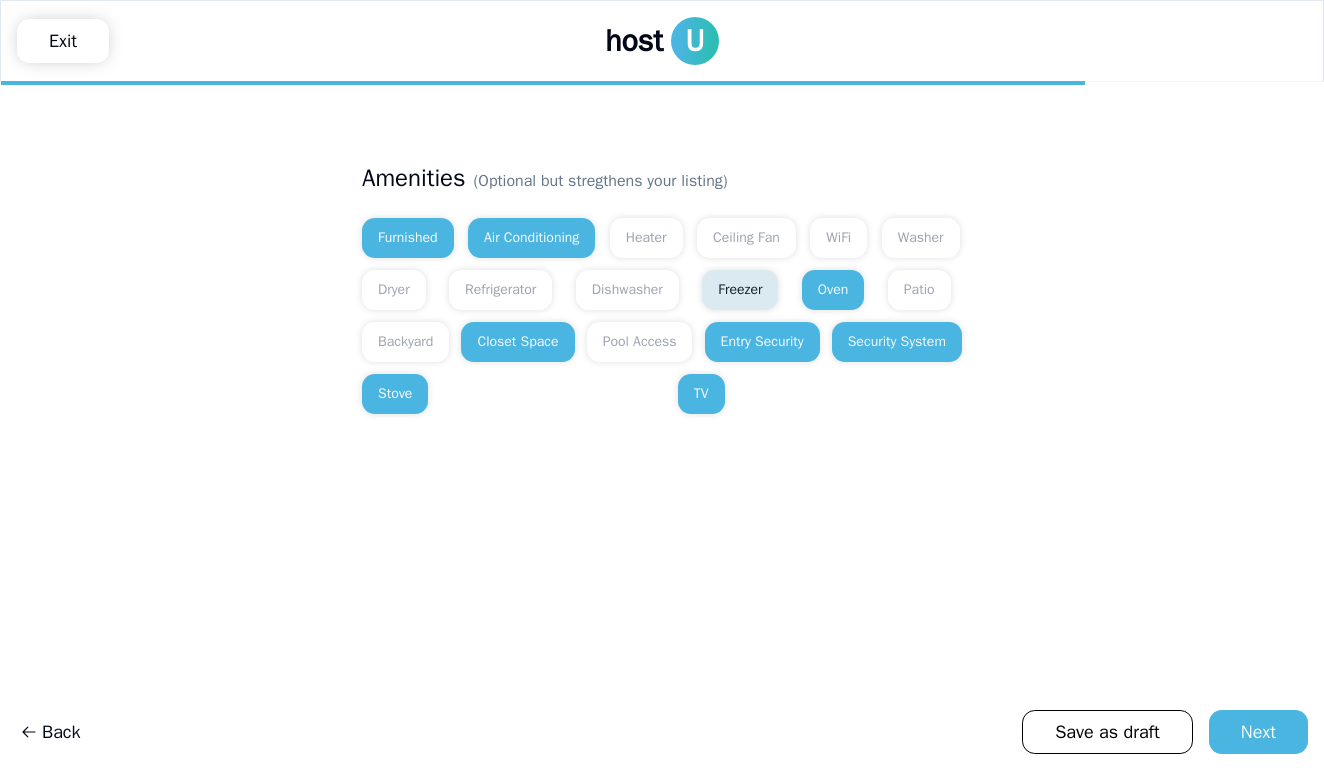 click on "Freezer" at bounding box center (740, 290) 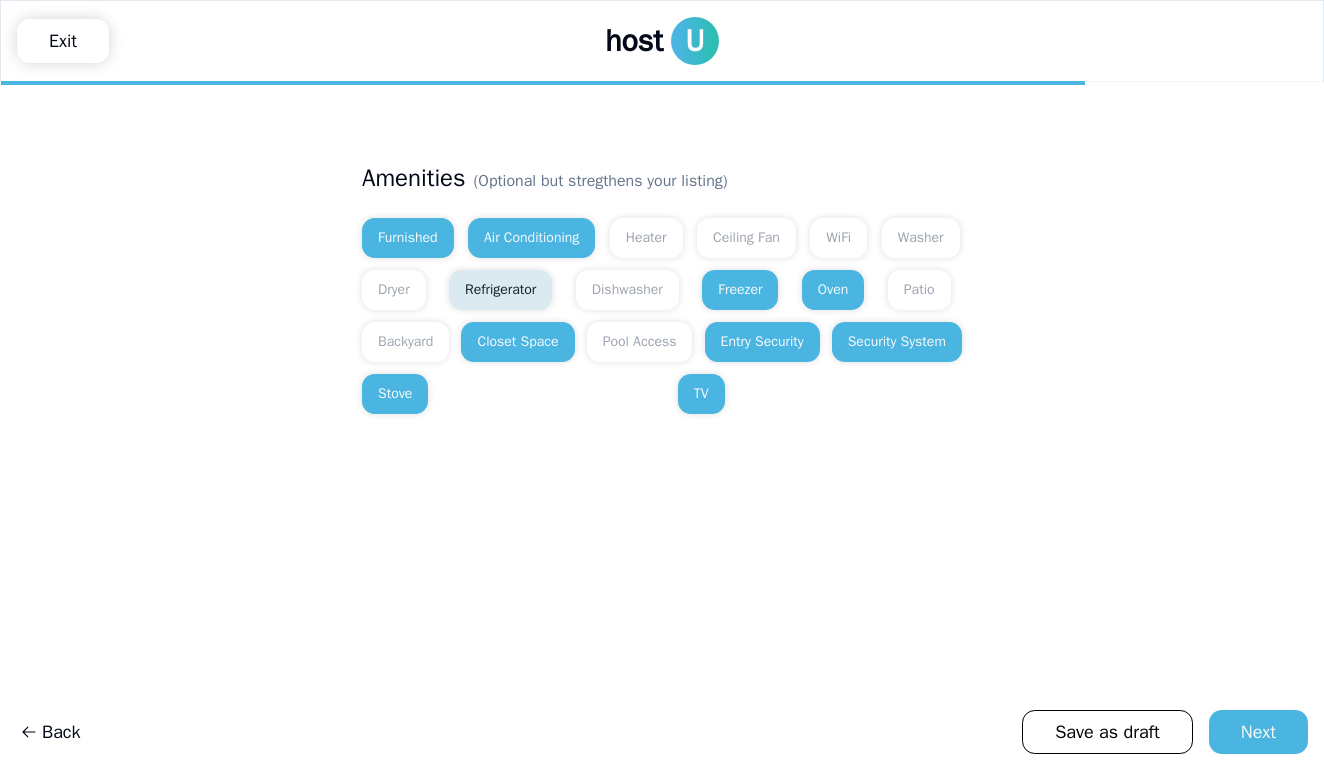 click on "Refrigerator" at bounding box center [500, 290] 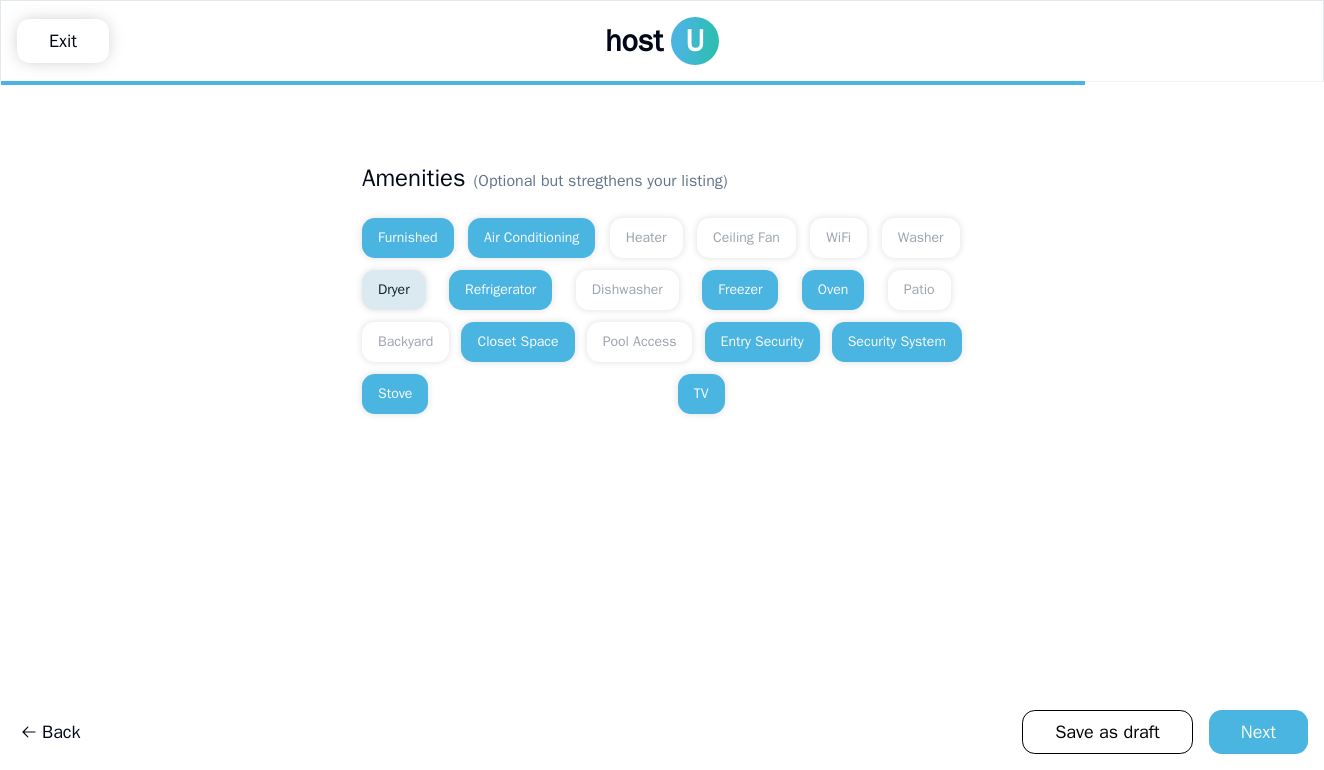 click on "Dryer" at bounding box center [394, 290] 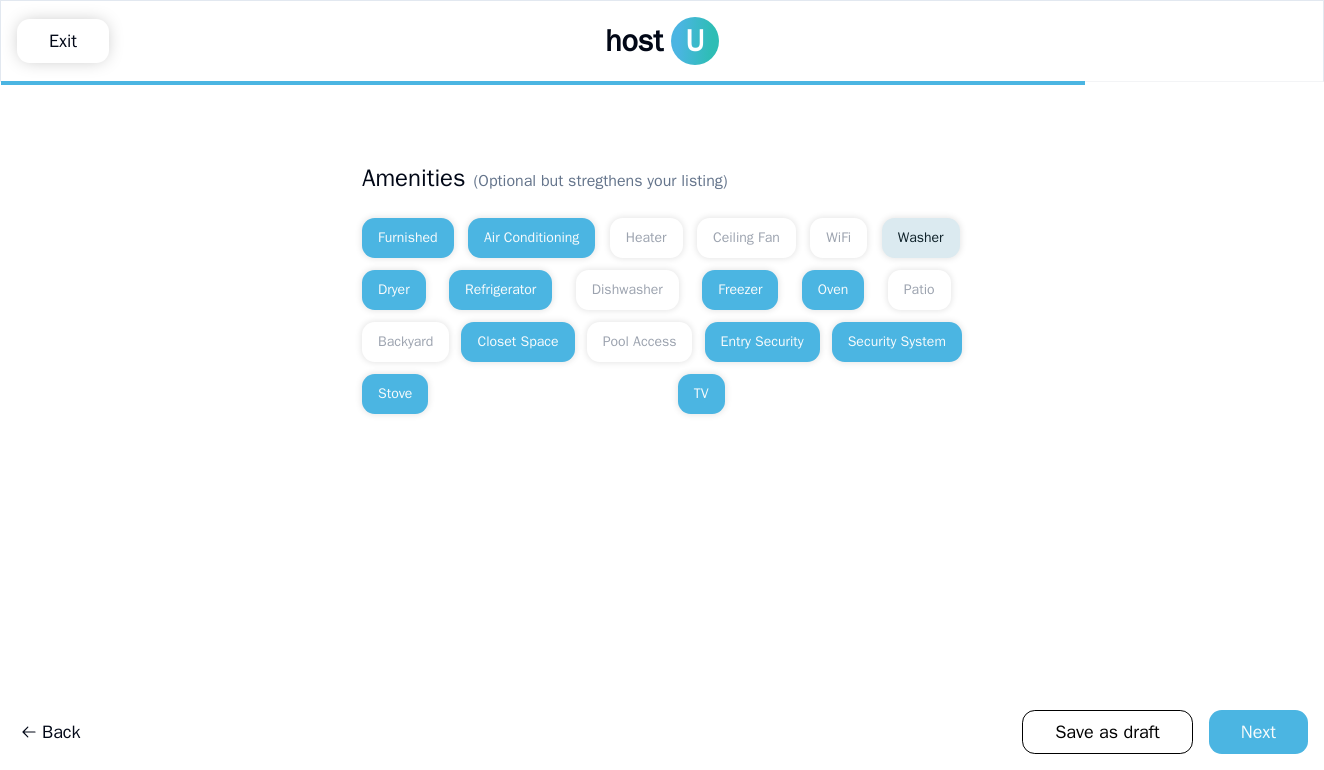 click on "Washer" at bounding box center [921, 238] 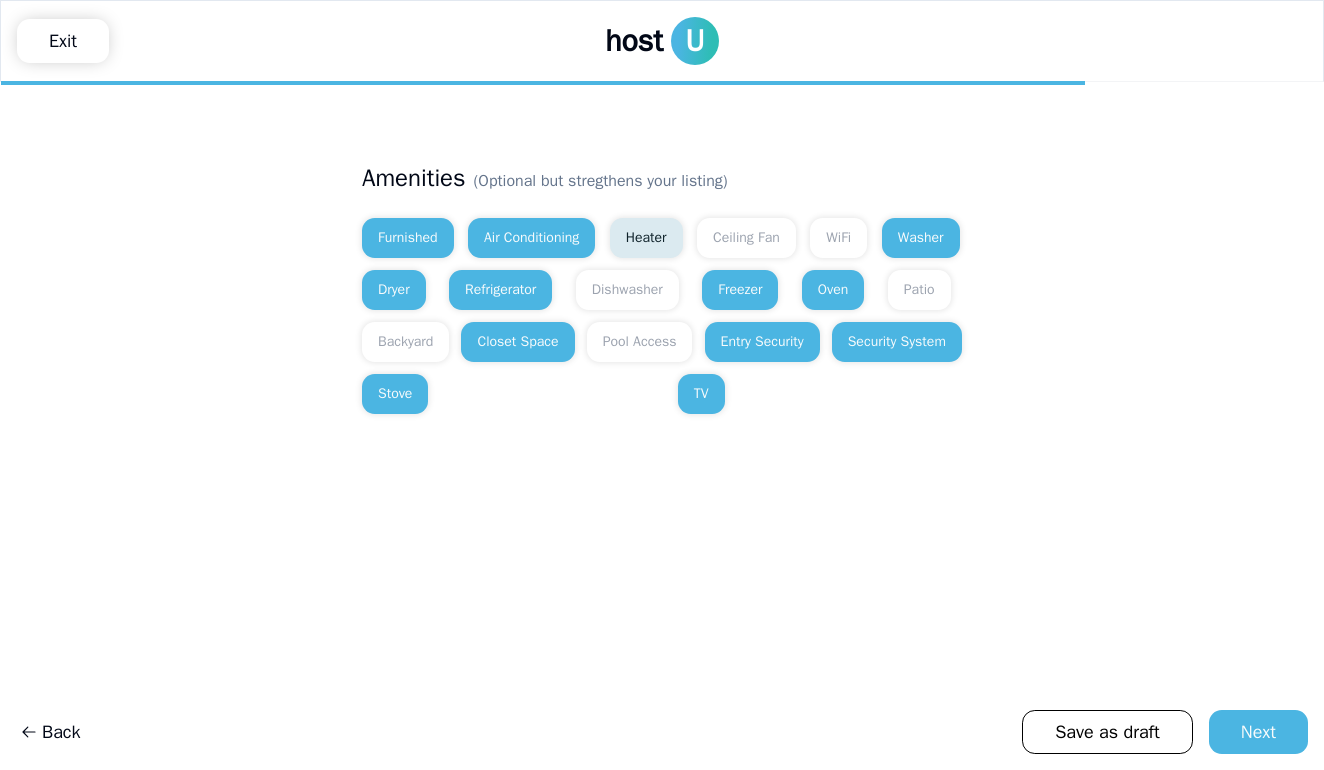 click on "Heater" at bounding box center (646, 238) 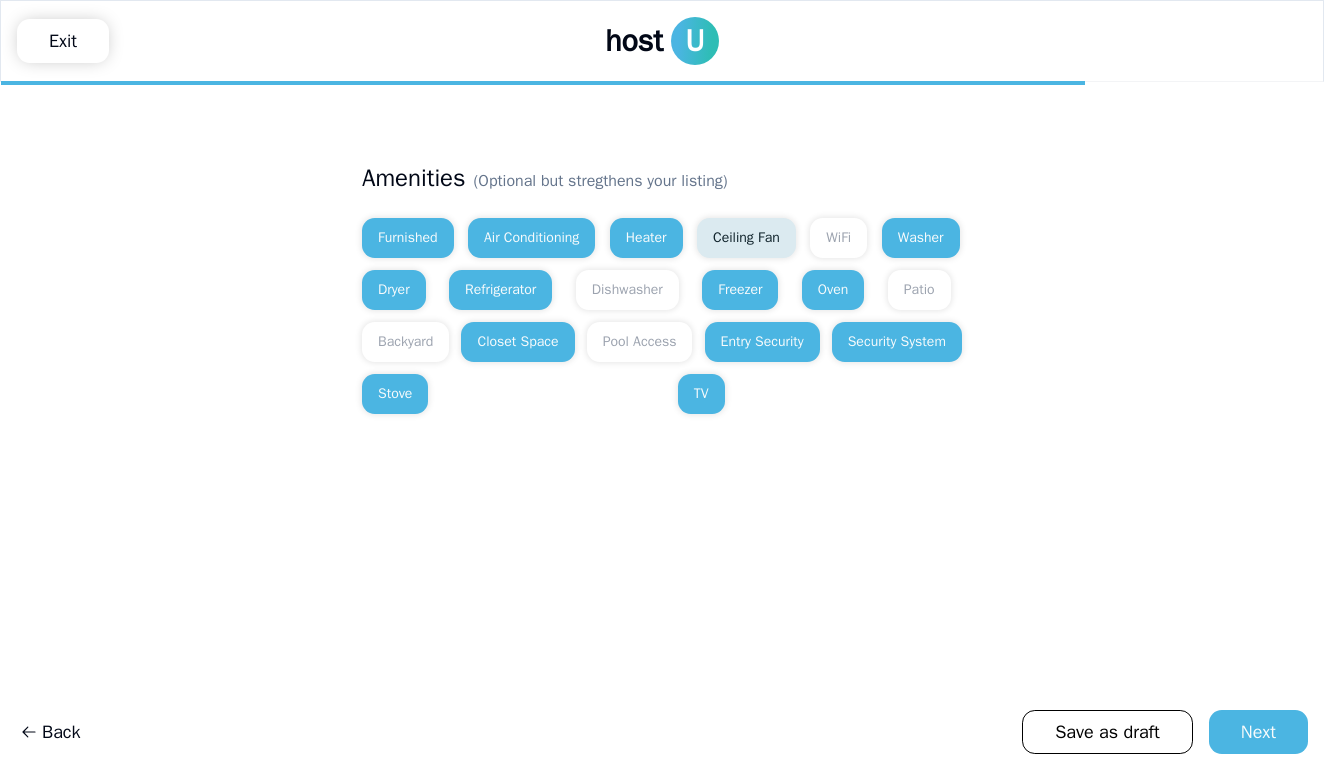 click on "Ceiling Fan" at bounding box center (746, 238) 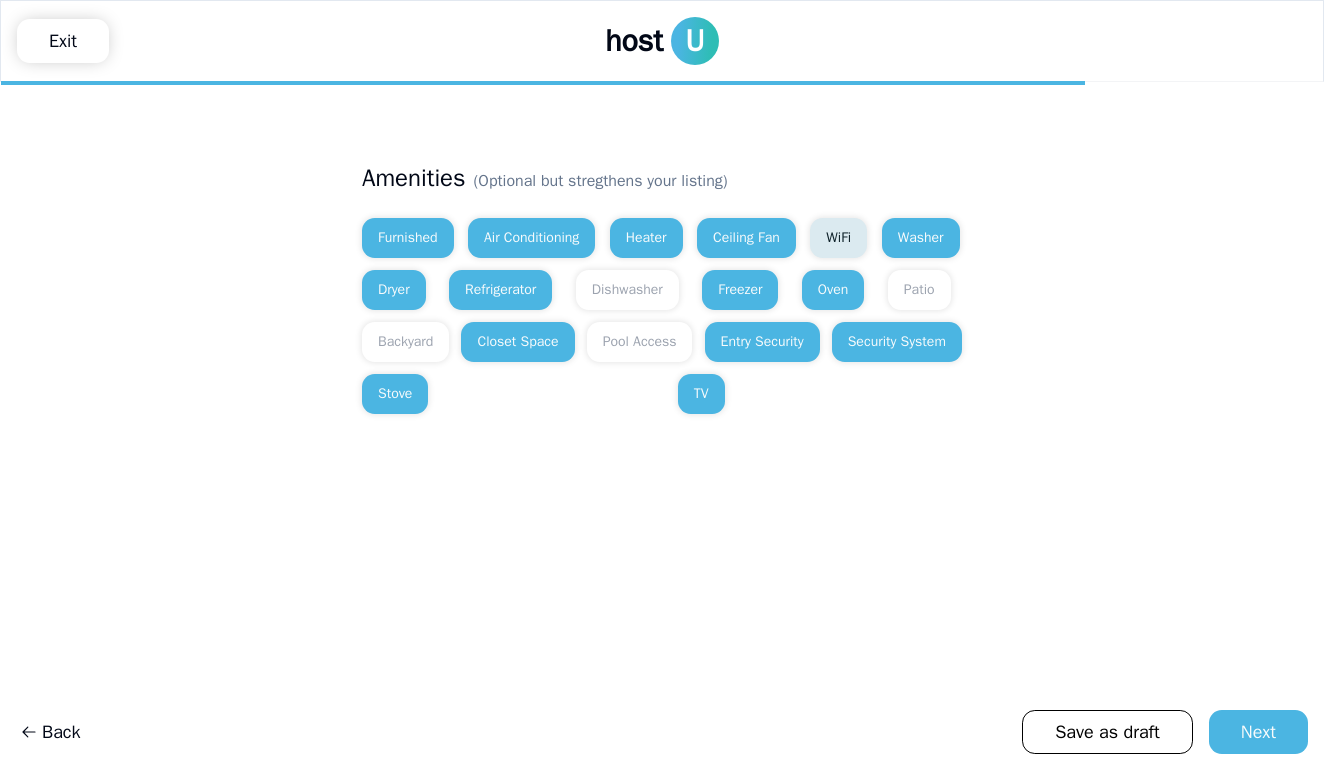 click on "WiFi" at bounding box center (838, 238) 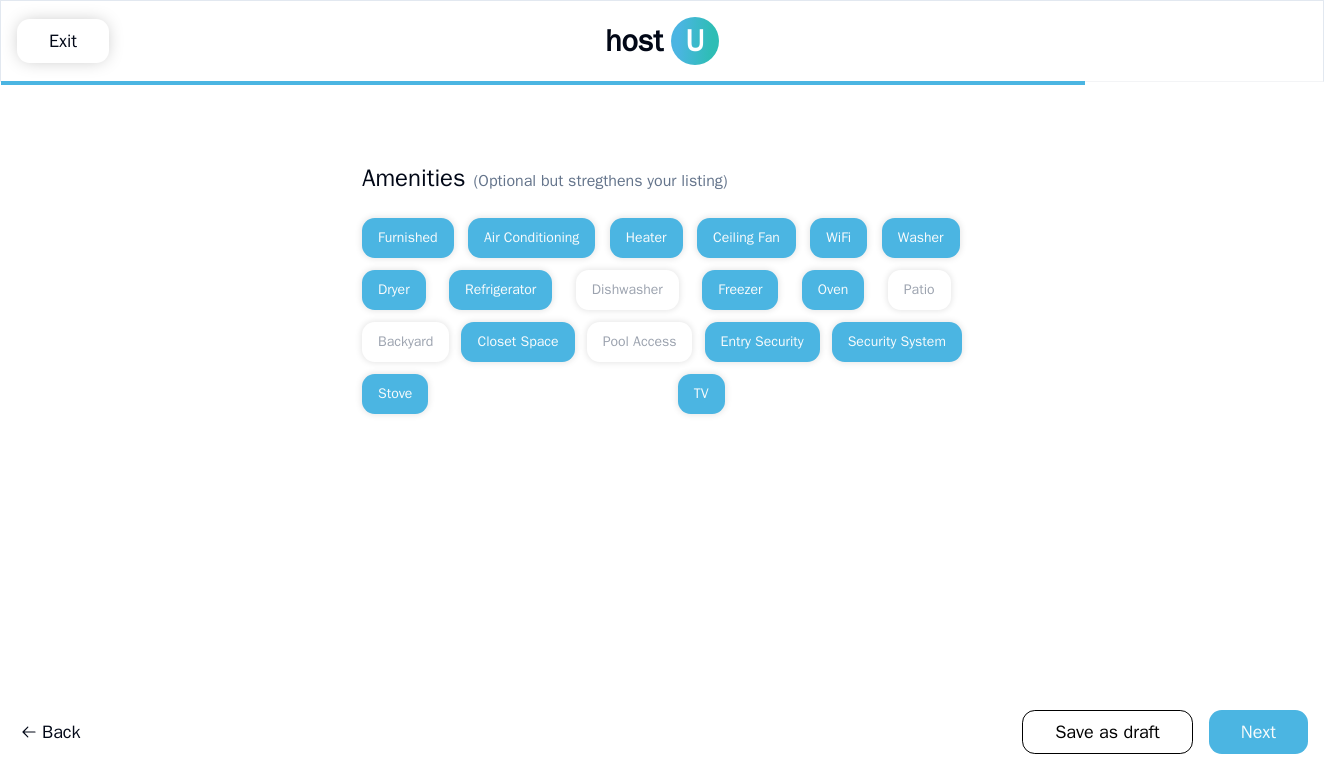 click on "**********" at bounding box center (662, 426) 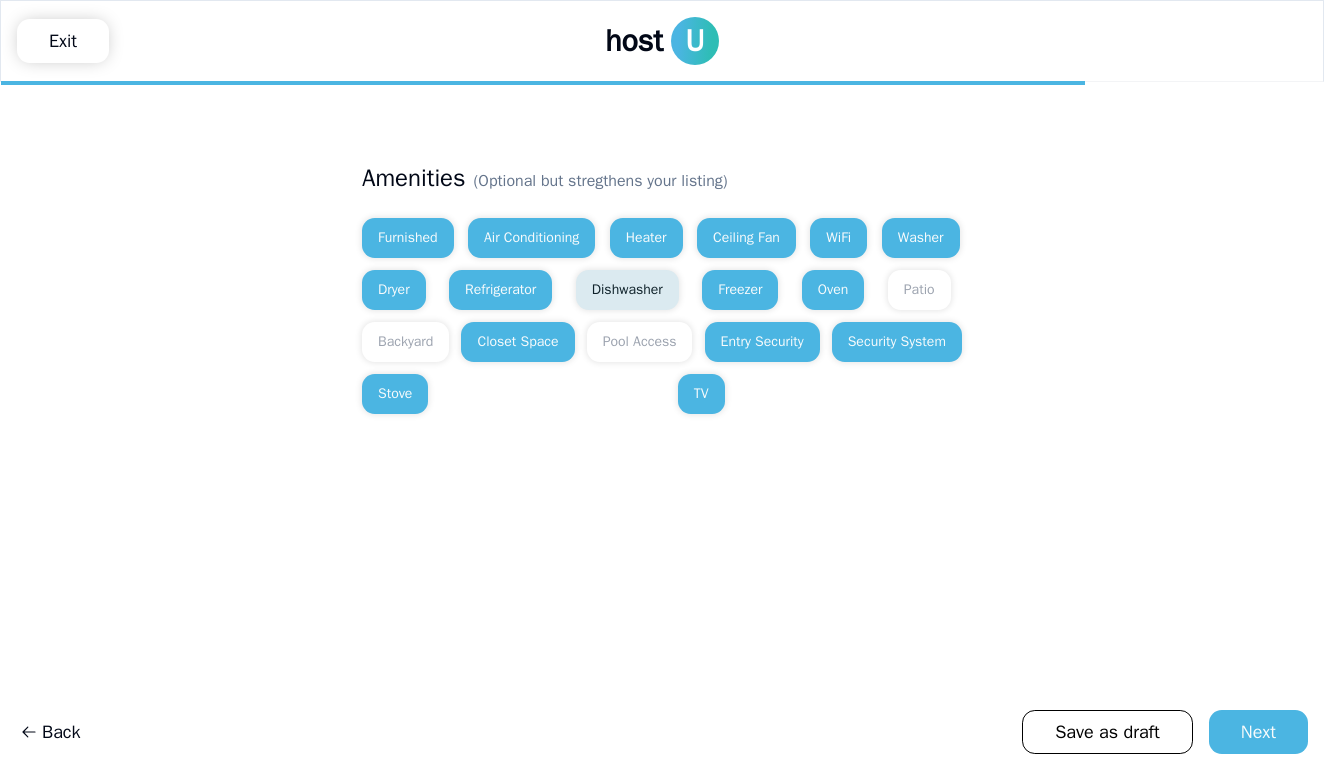 click on "Dishwasher" at bounding box center (627, 290) 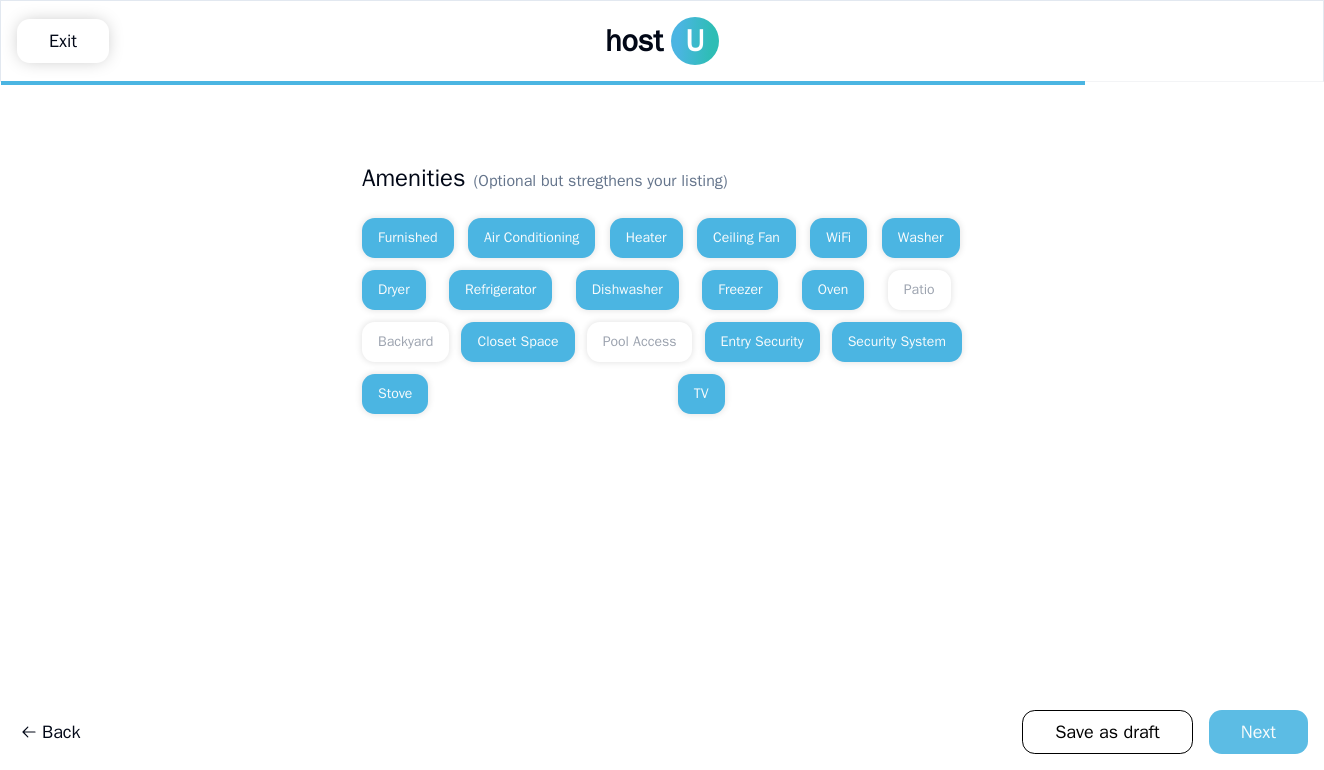 click on "Next" at bounding box center (1258, 732) 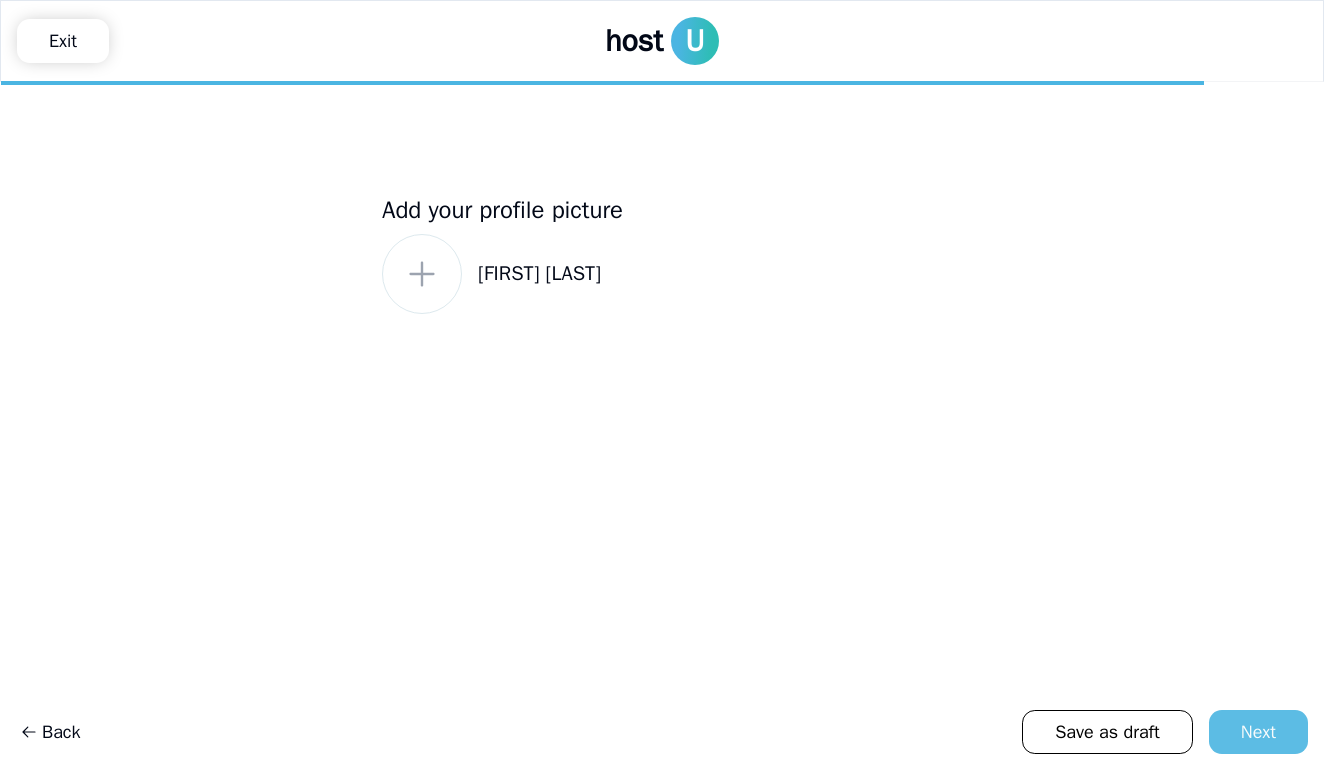 click on "Next" at bounding box center [1258, 732] 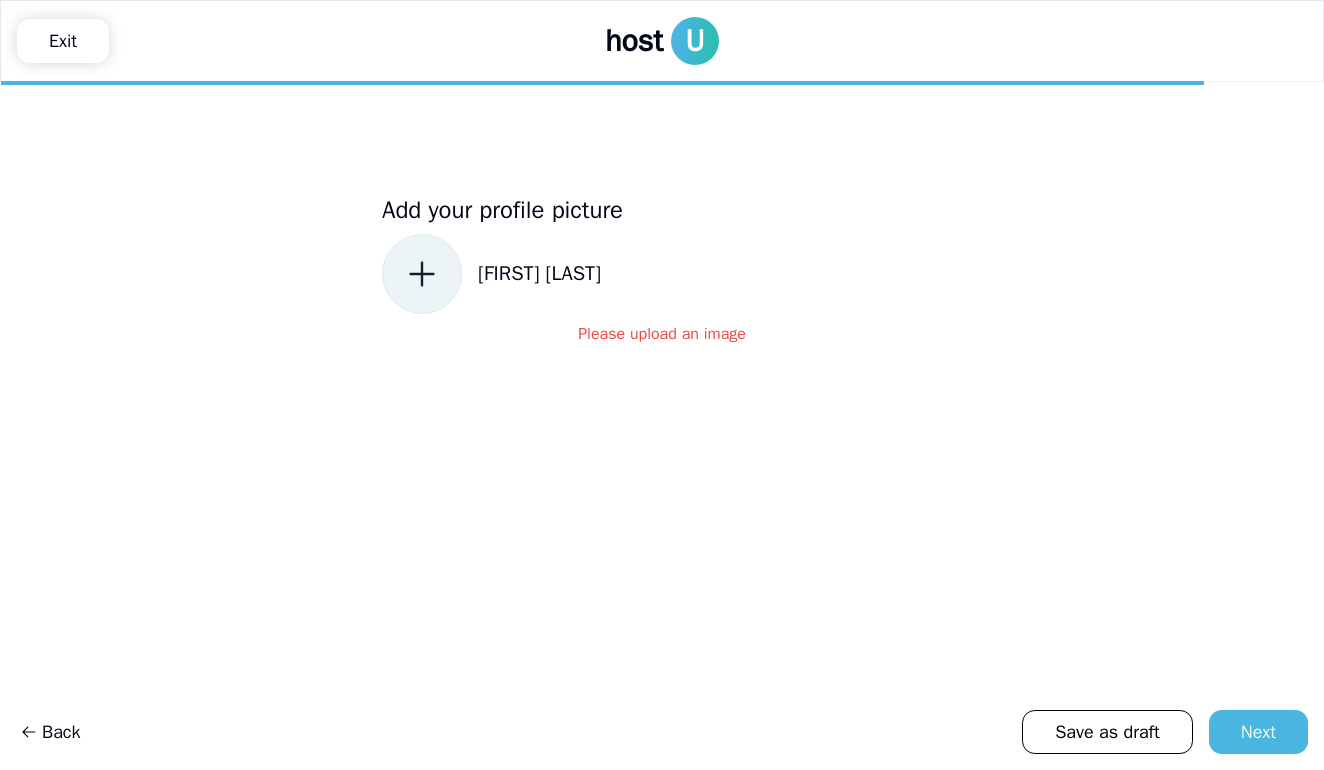 click at bounding box center [422, 274] 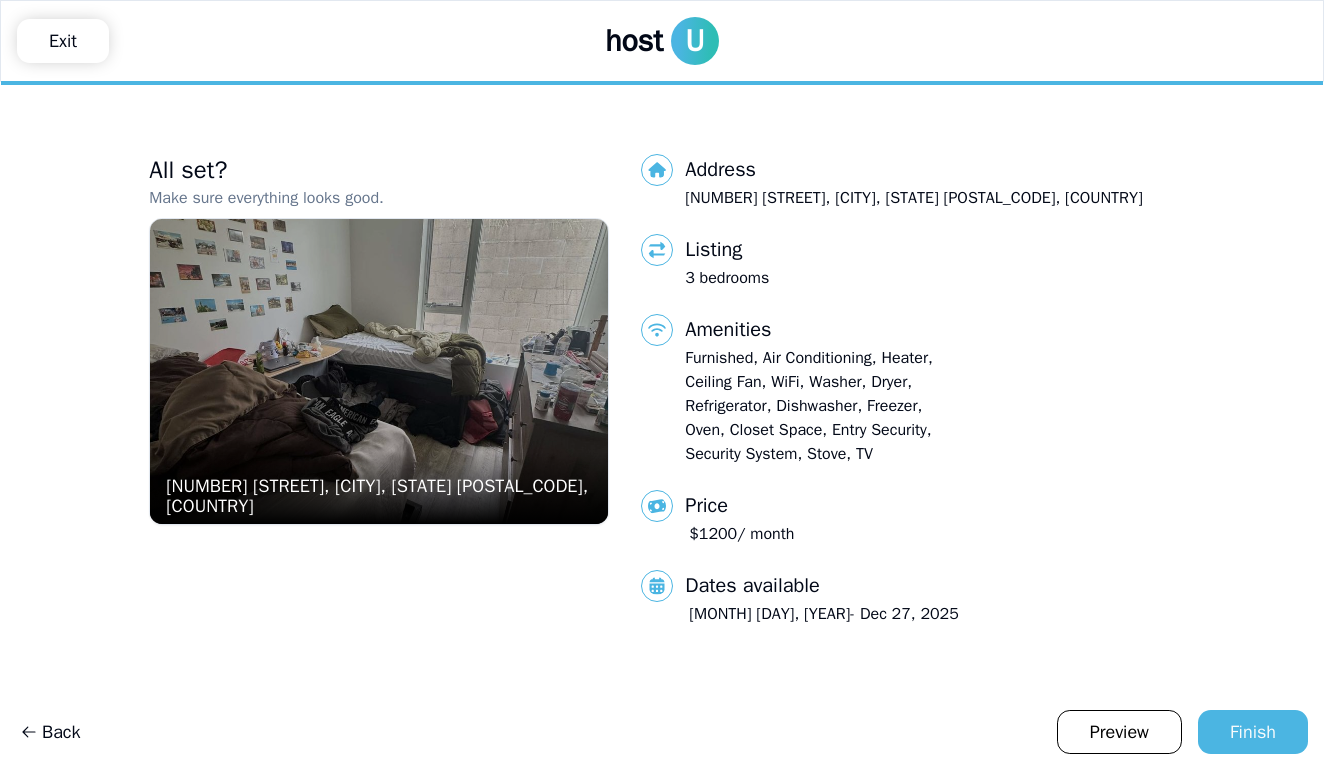 scroll, scrollTop: 0, scrollLeft: 0, axis: both 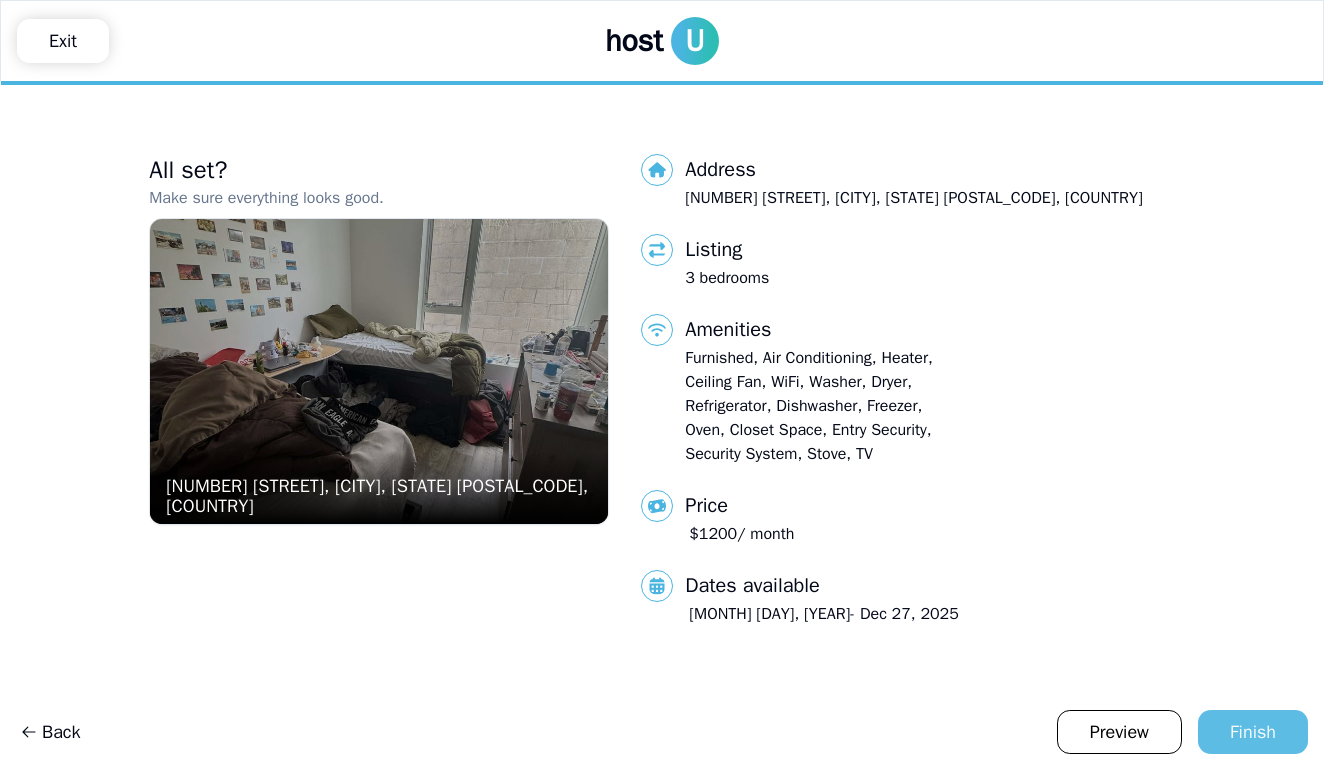 click on "Finish" at bounding box center (1253, 732) 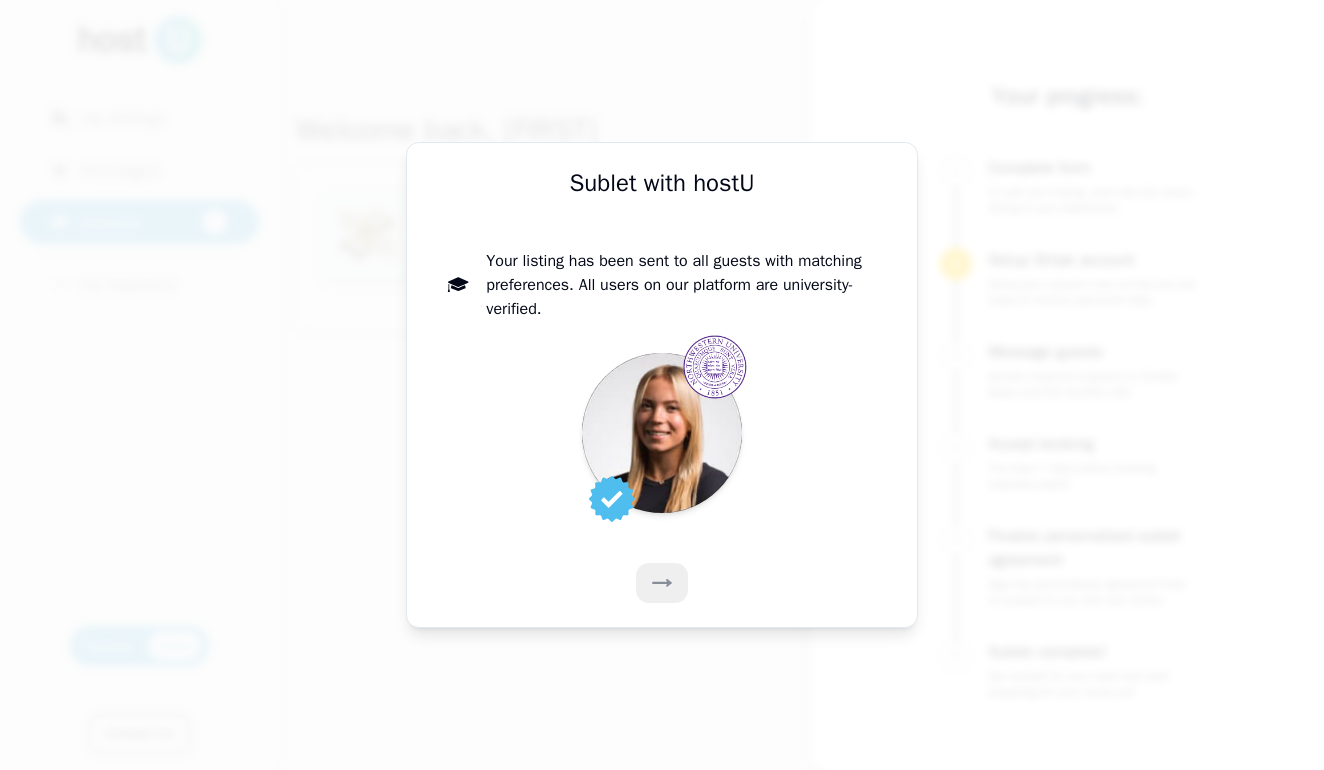 click at bounding box center [662, 583] 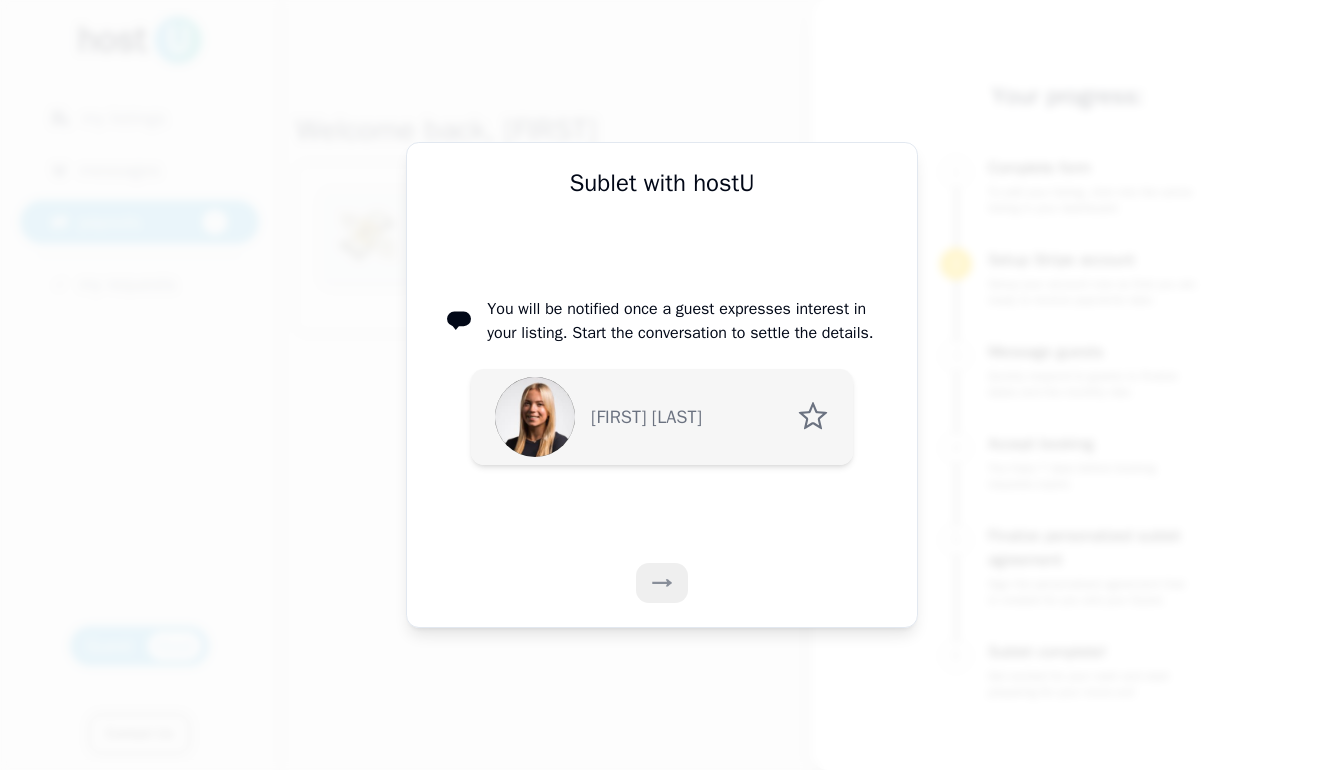 click 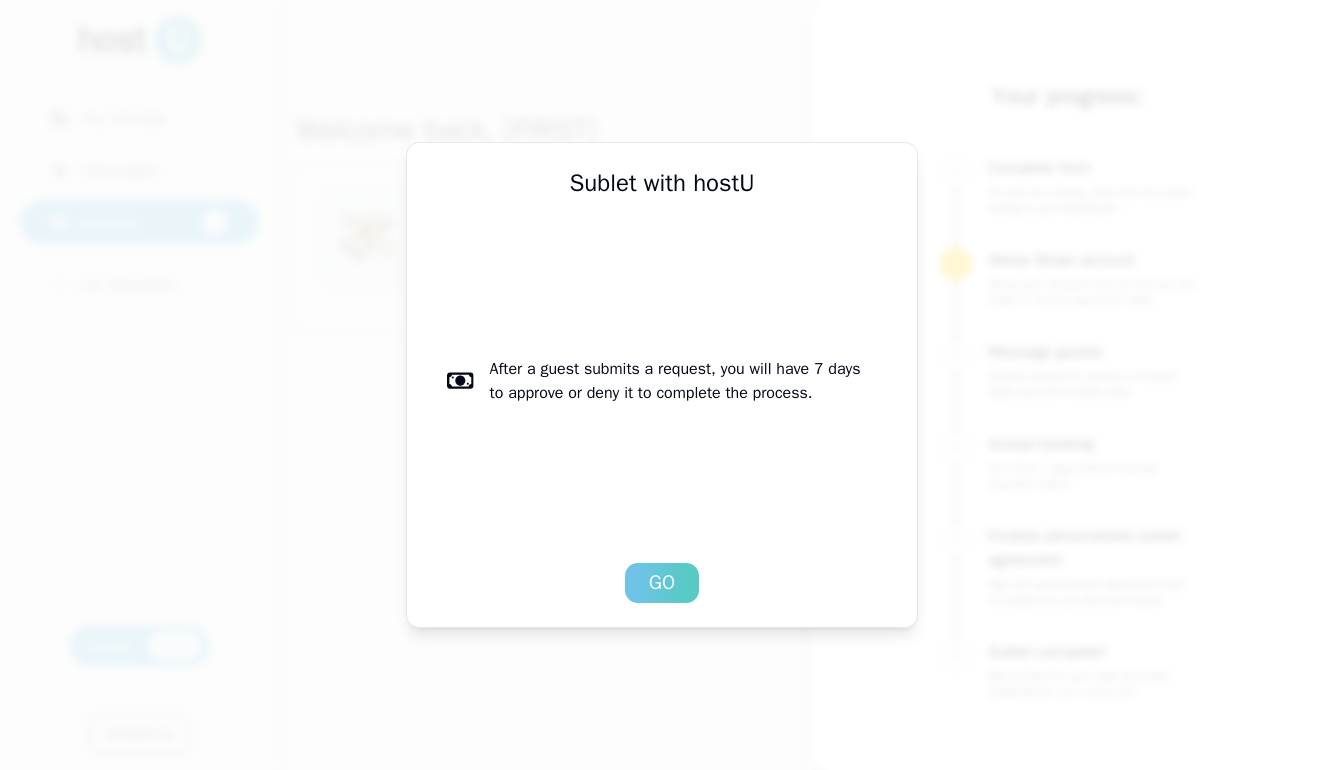 click on "Go" at bounding box center (662, 583) 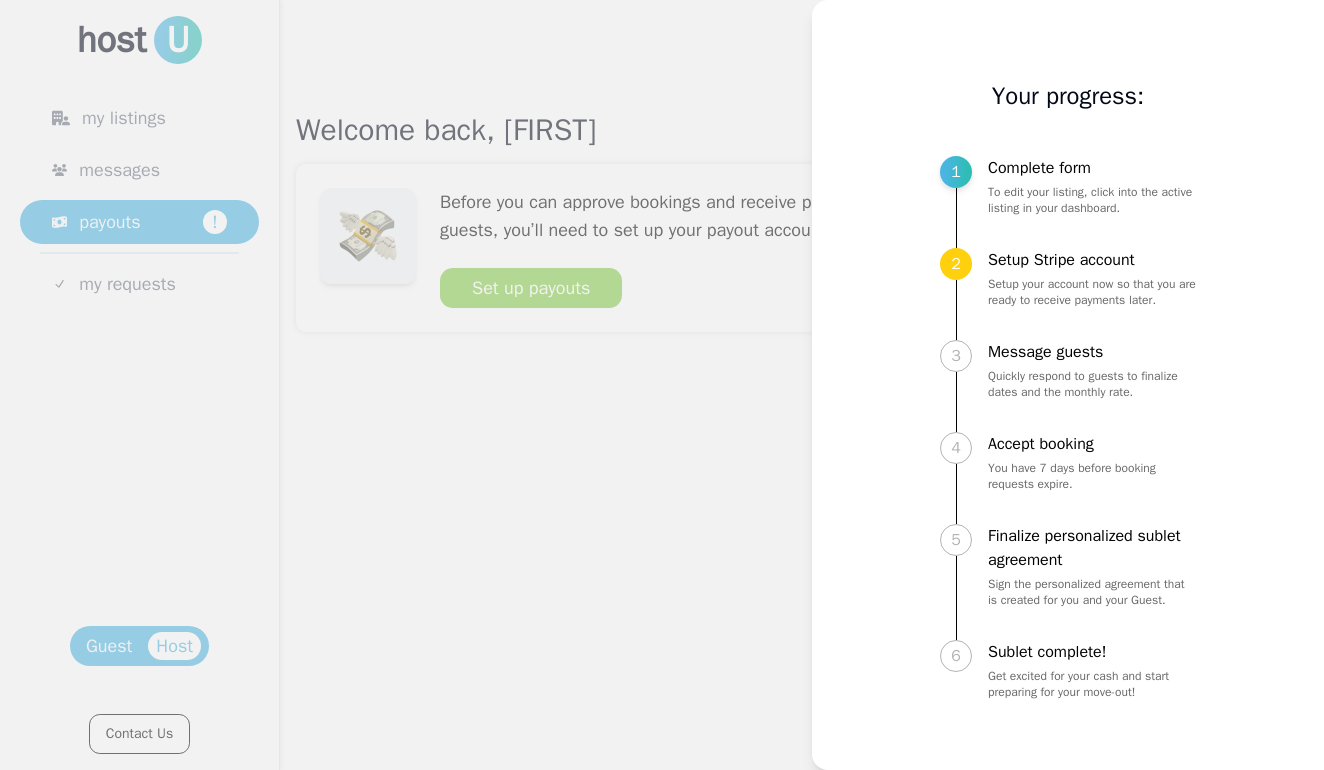 click at bounding box center [662, 385] 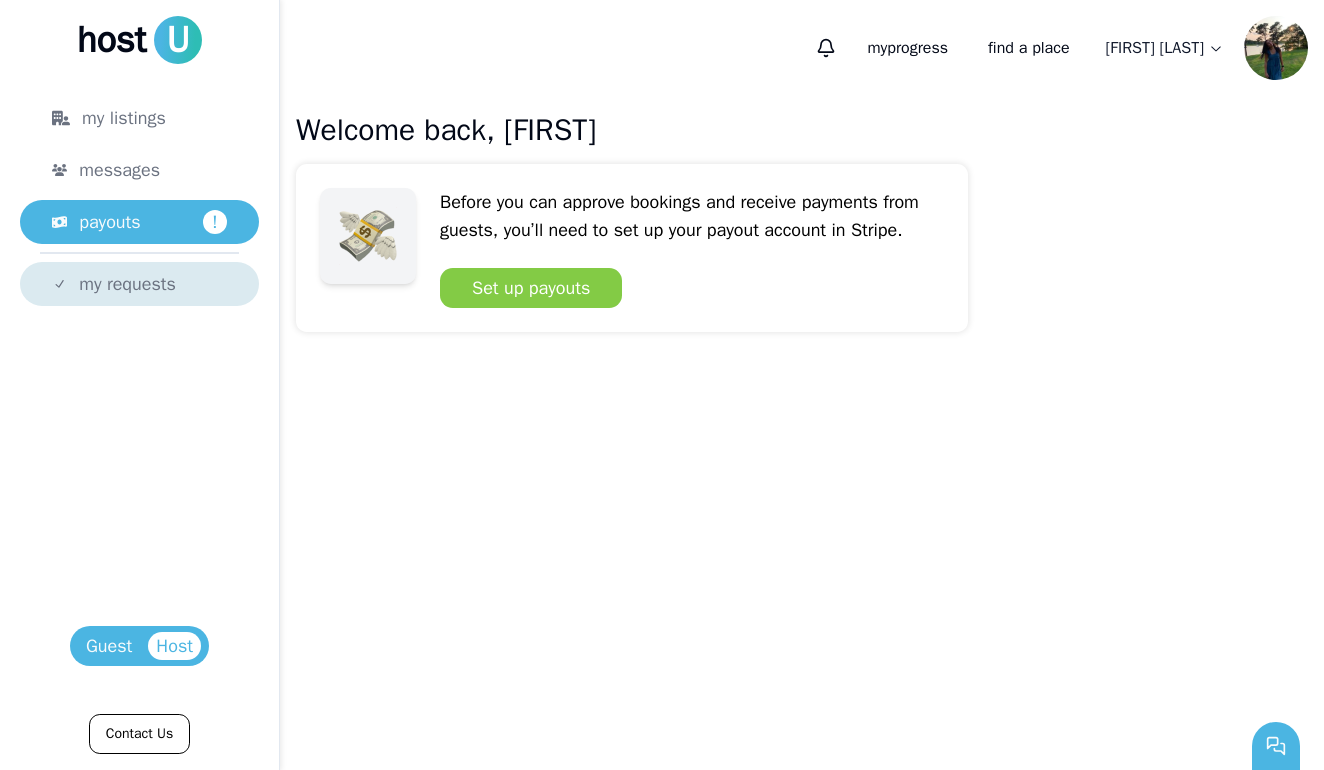 click on "my requests" at bounding box center (127, 284) 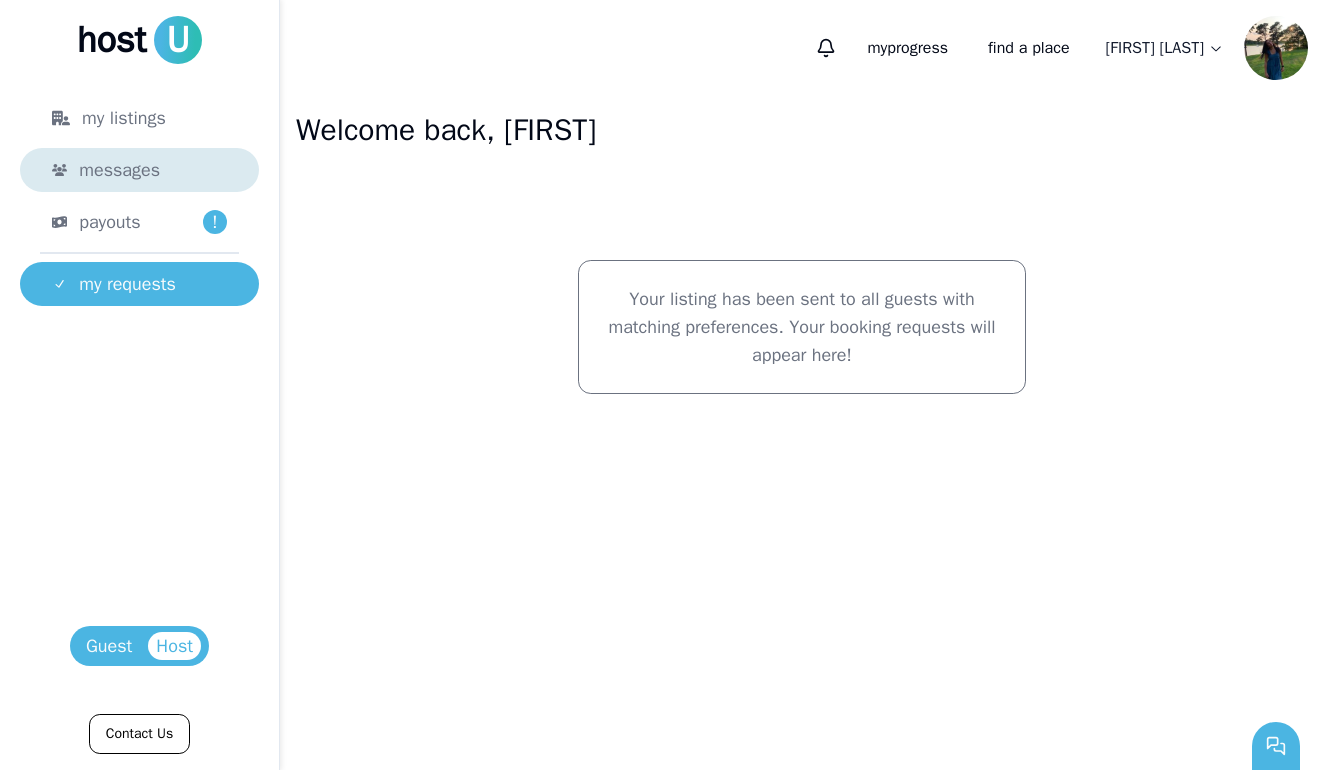 click on "messages" at bounding box center (119, 170) 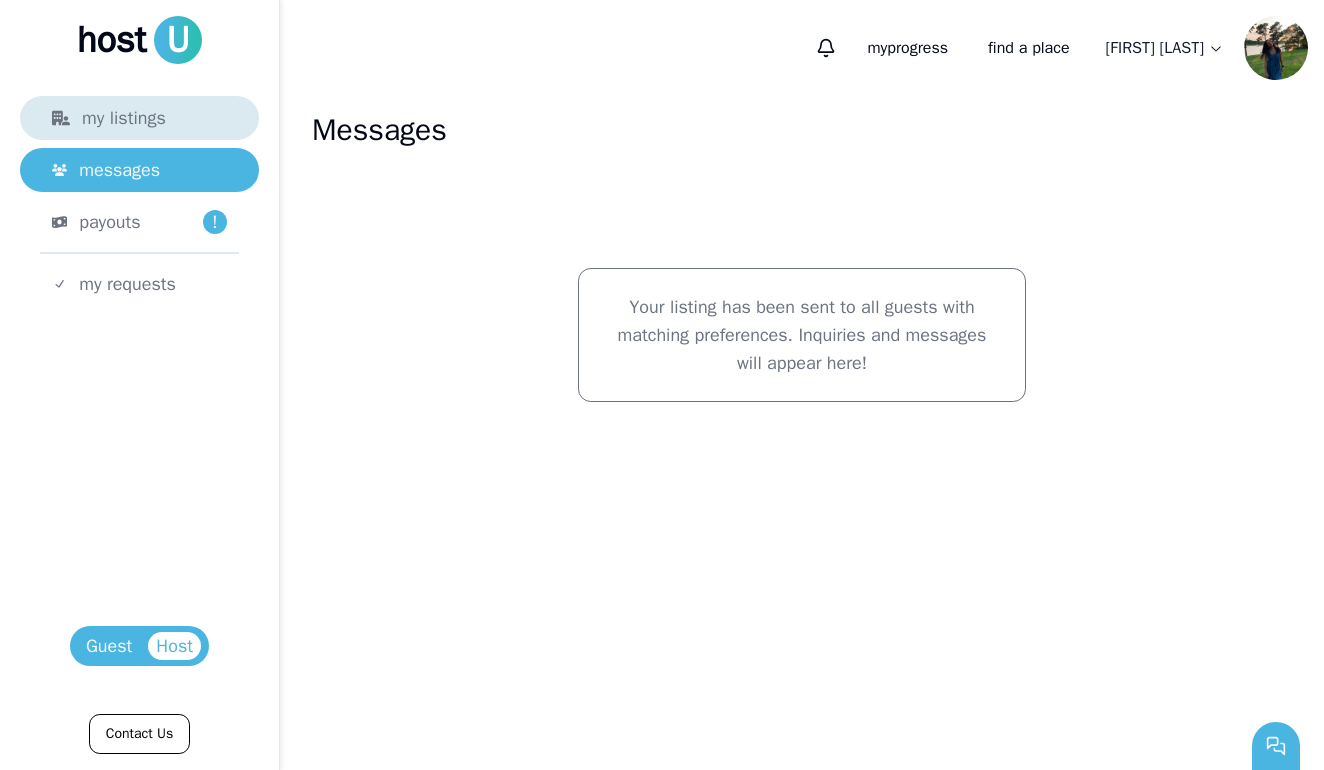 click on "my listings" at bounding box center (139, 118) 